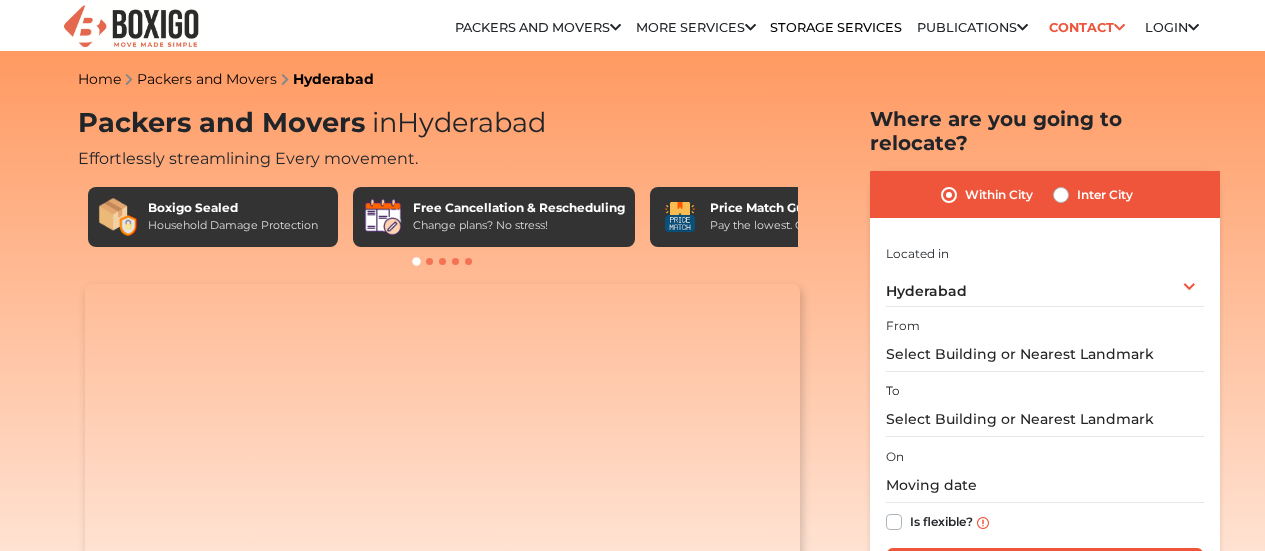 scroll, scrollTop: 0, scrollLeft: 0, axis: both 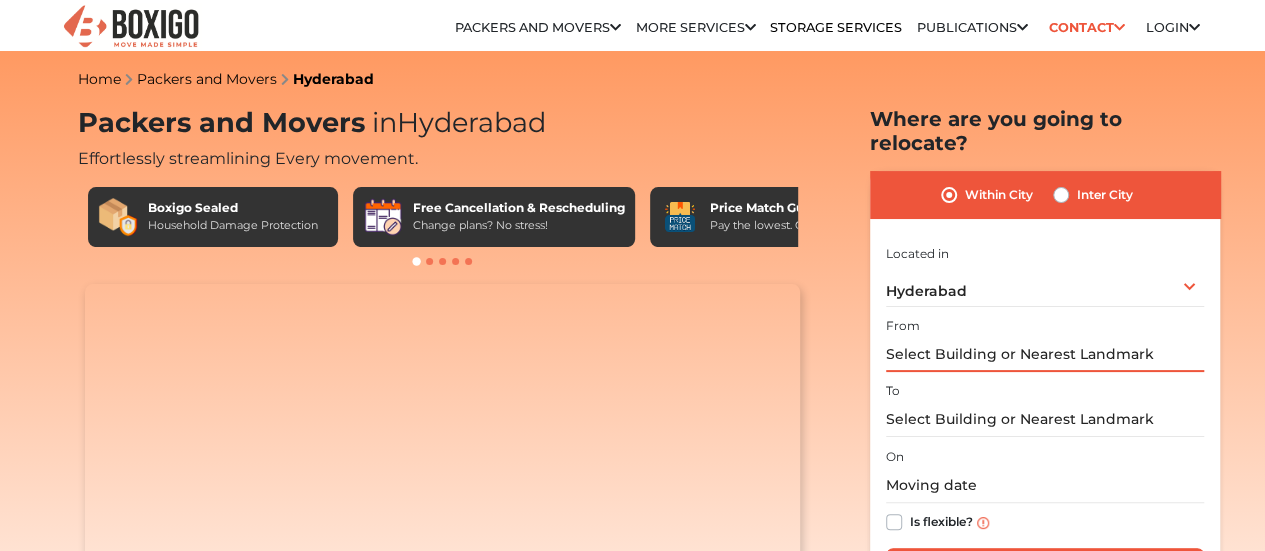 click at bounding box center [1045, 354] 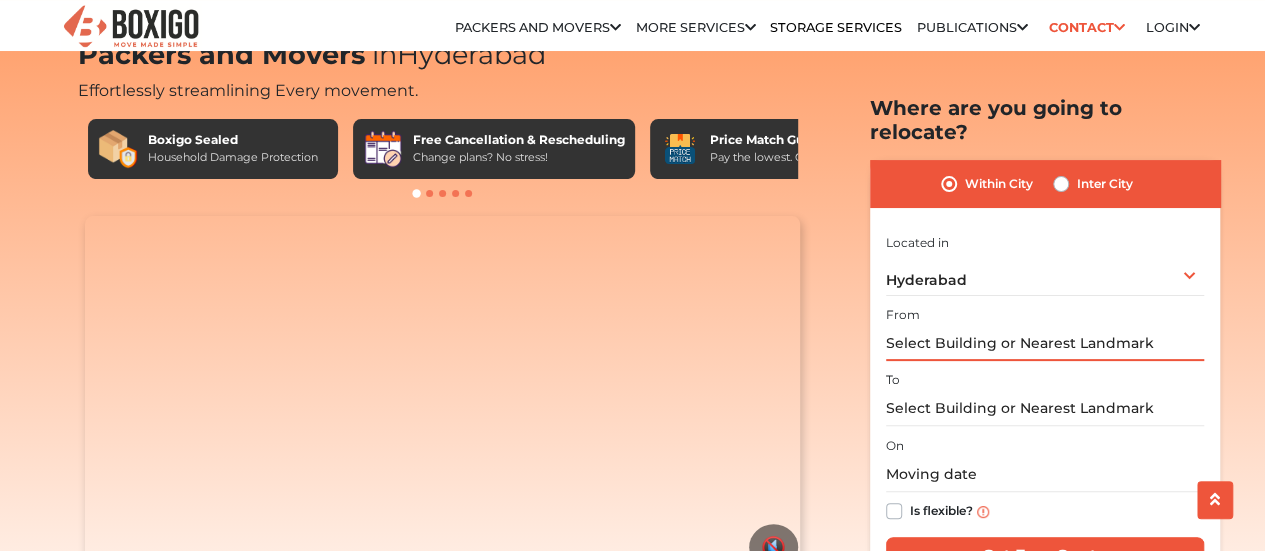 scroll, scrollTop: 100, scrollLeft: 0, axis: vertical 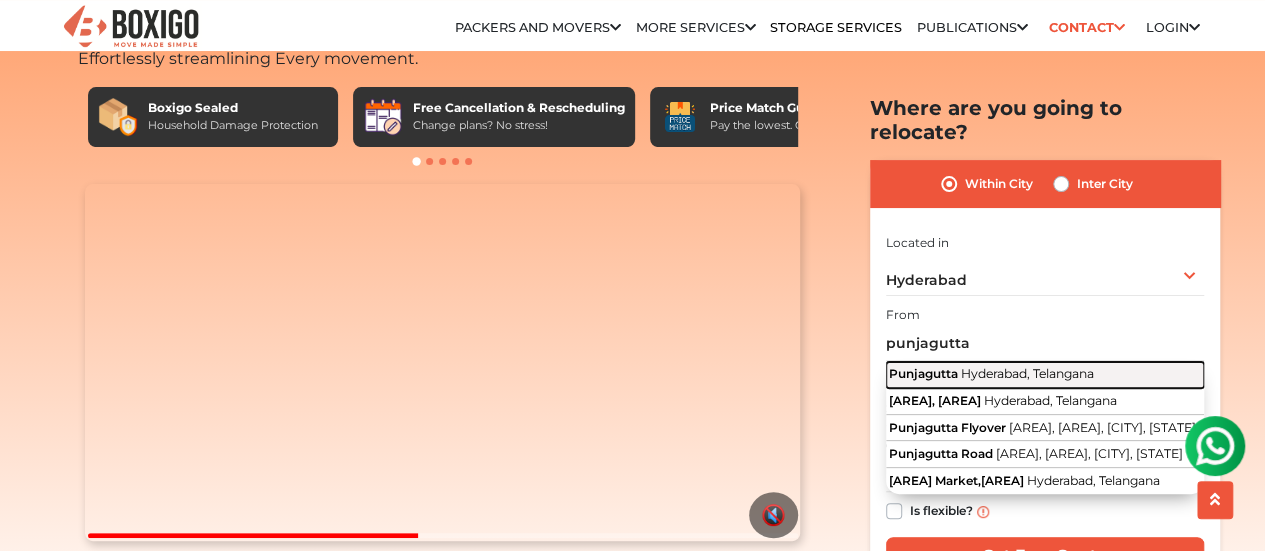 click on "Hyderabad, Telangana" at bounding box center (1027, 373) 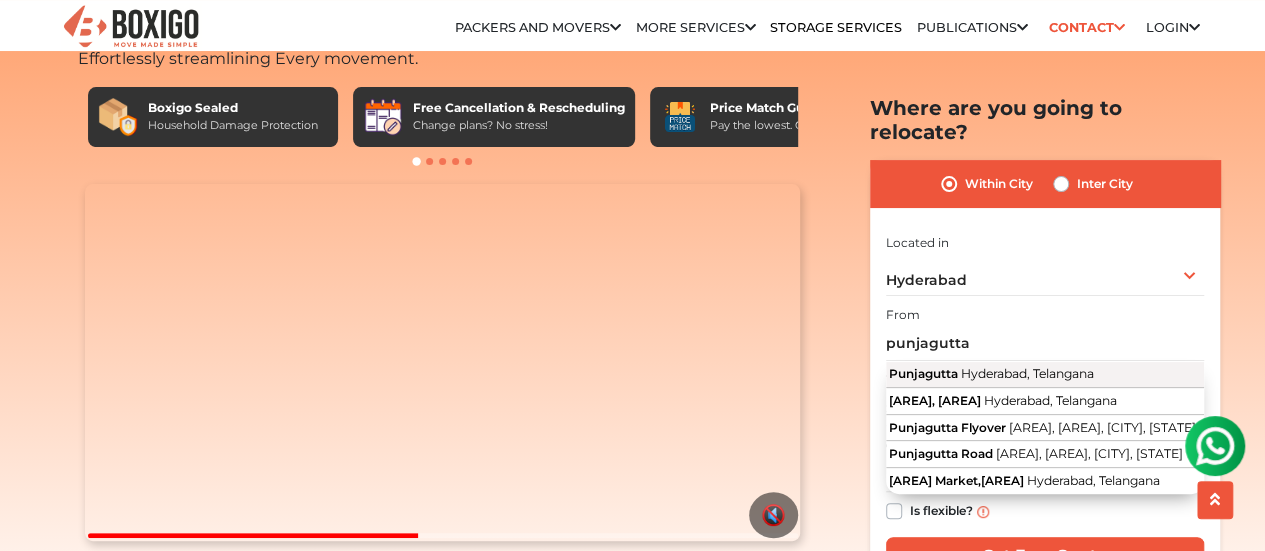 type on "[AREA], [CITY], [STATE]" 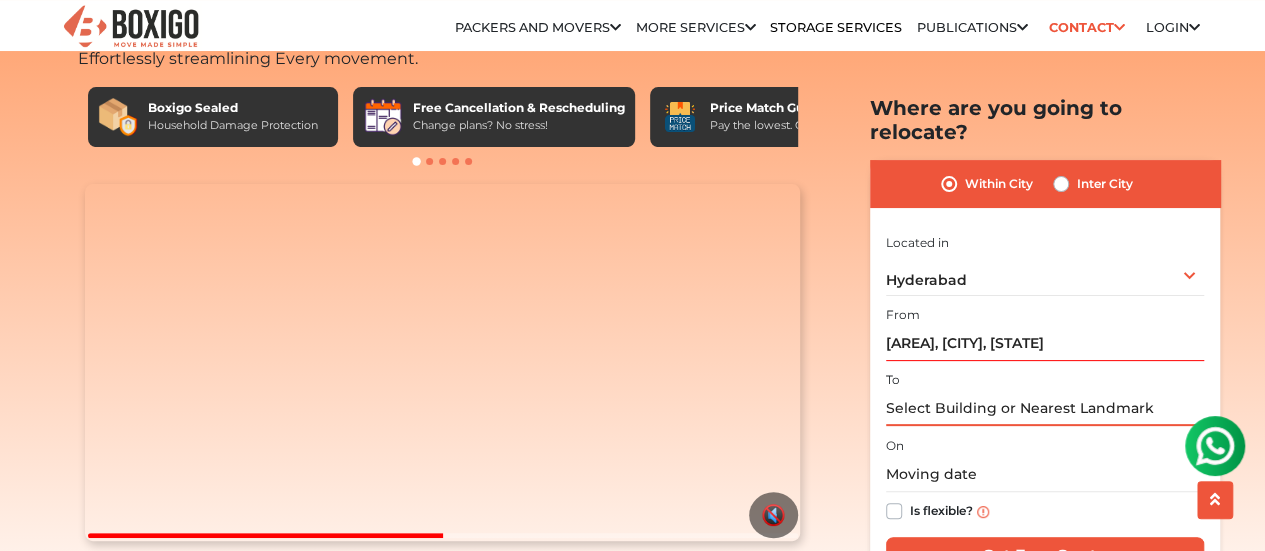 click at bounding box center (1045, 408) 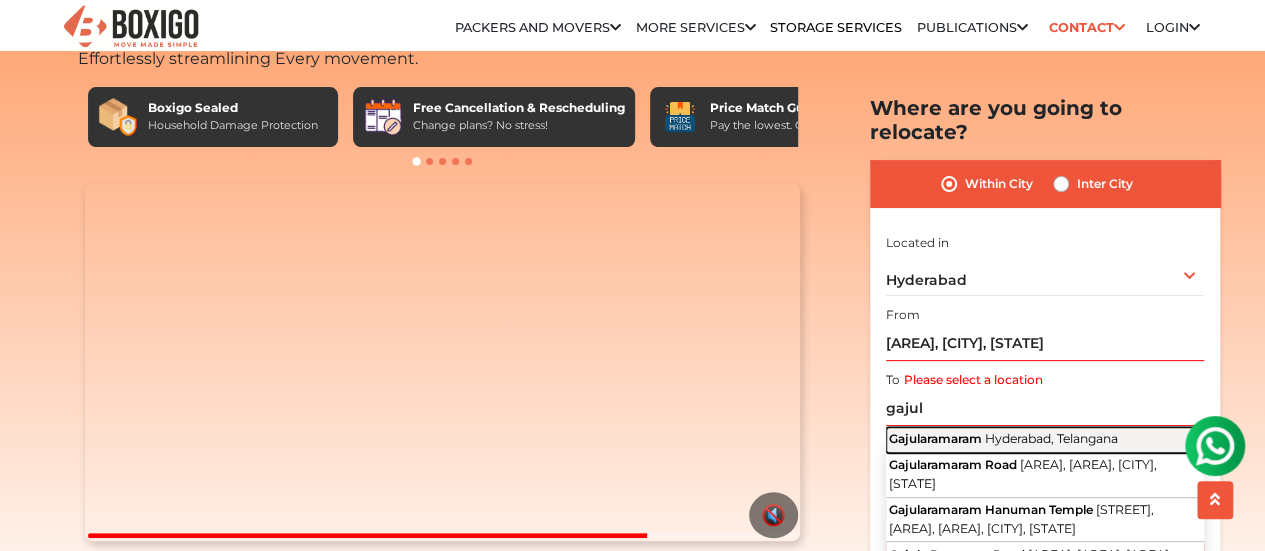 click on "Hyderabad, Telangana" at bounding box center (1051, 438) 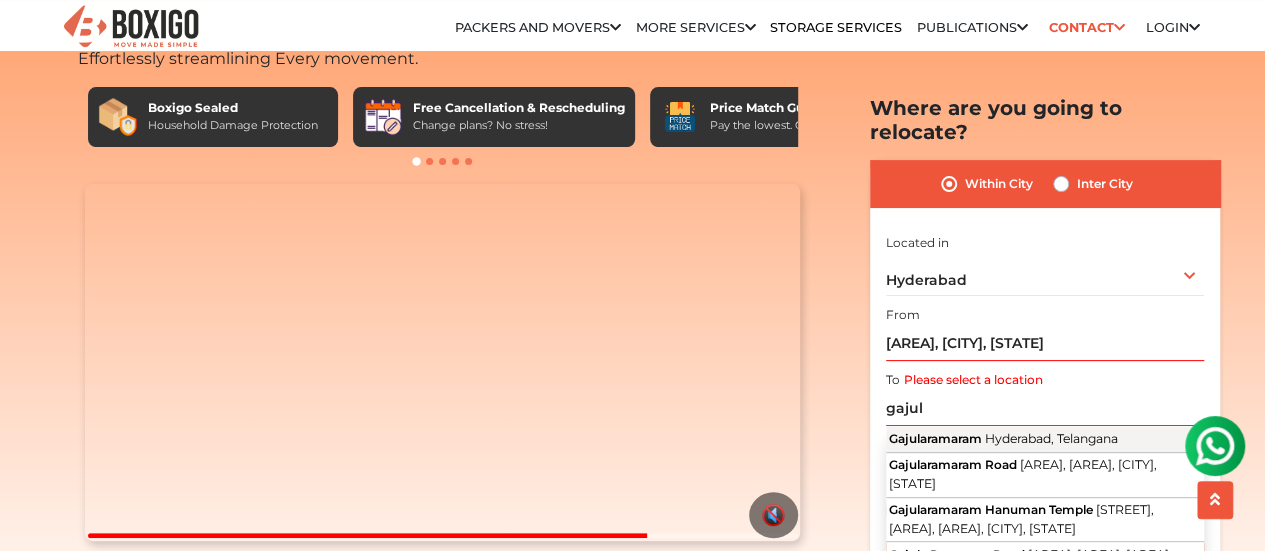 type on "[AREA], [CITY], [STATE]" 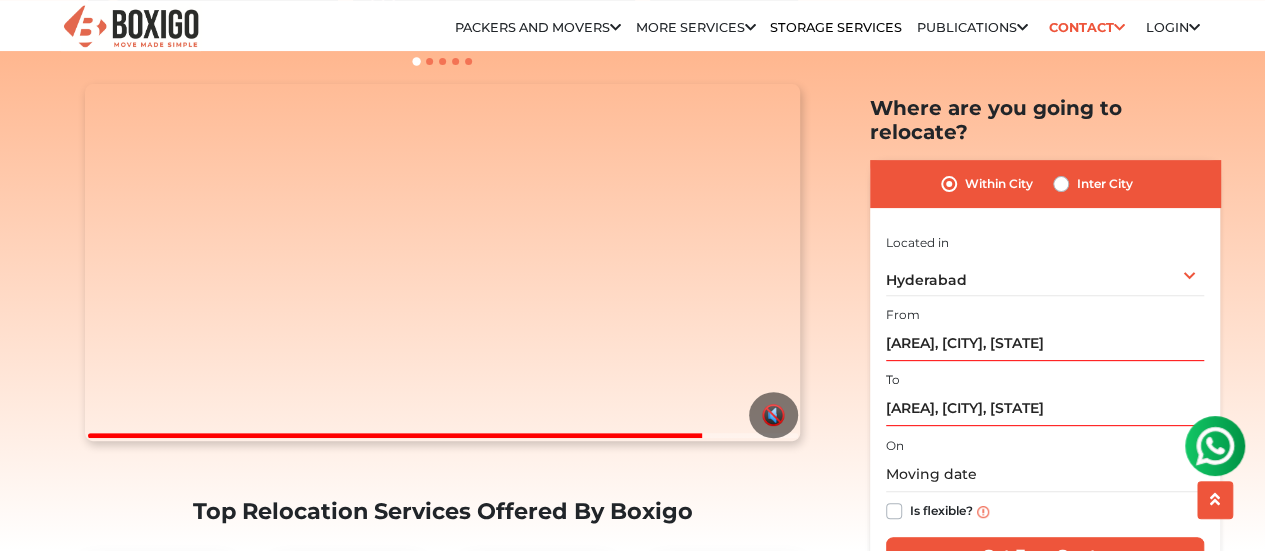 scroll, scrollTop: 300, scrollLeft: 0, axis: vertical 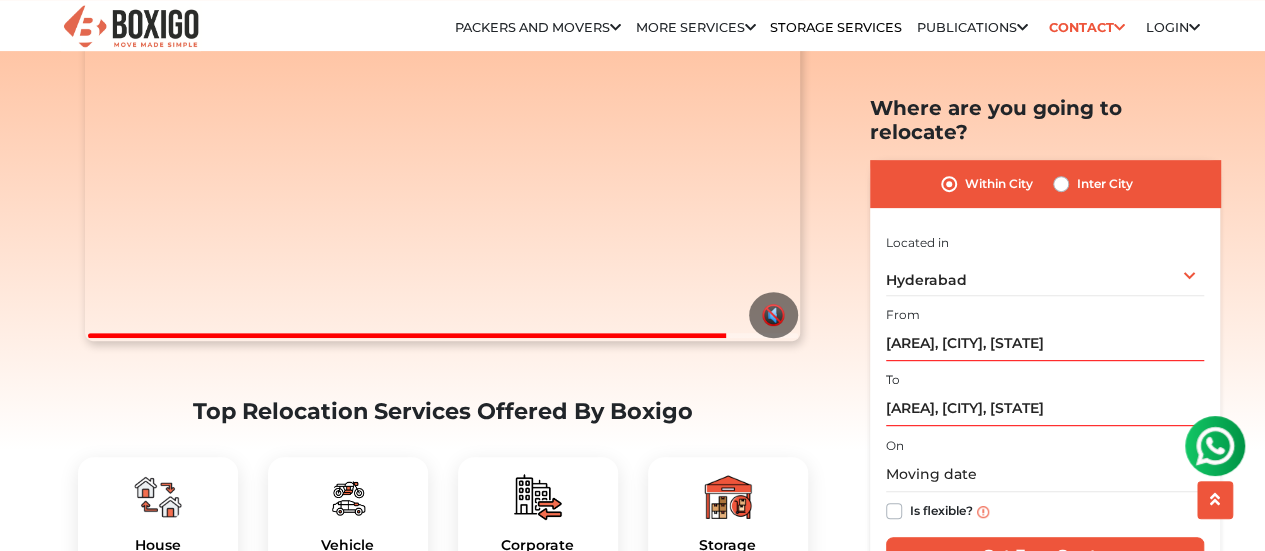 click on "Is flexible?" at bounding box center [941, 509] 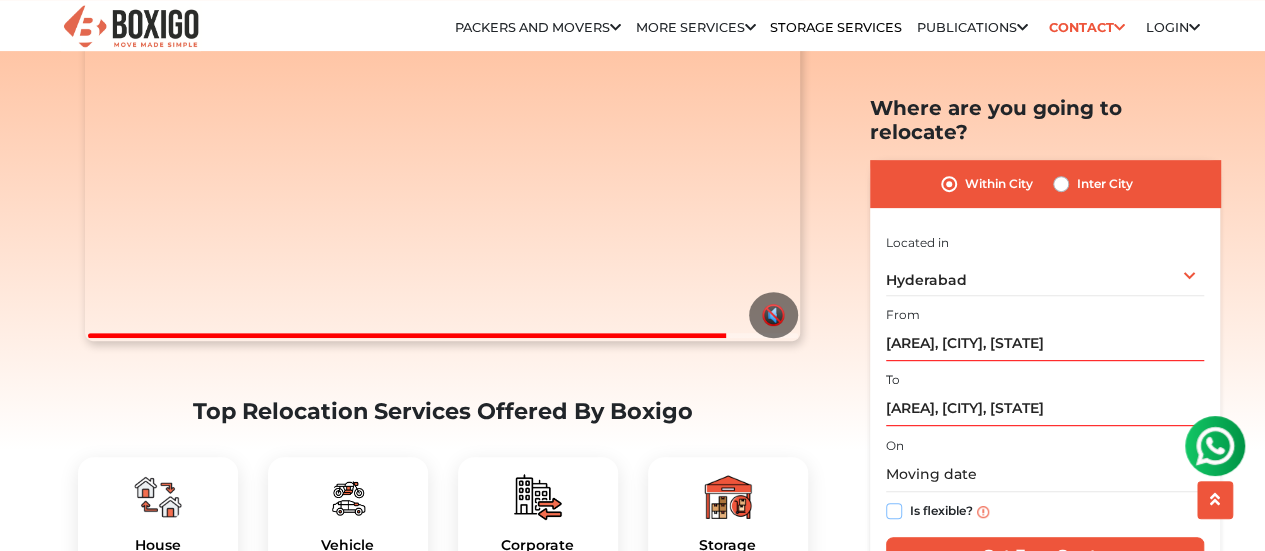 click on "Is flexible?" at bounding box center [894, 509] 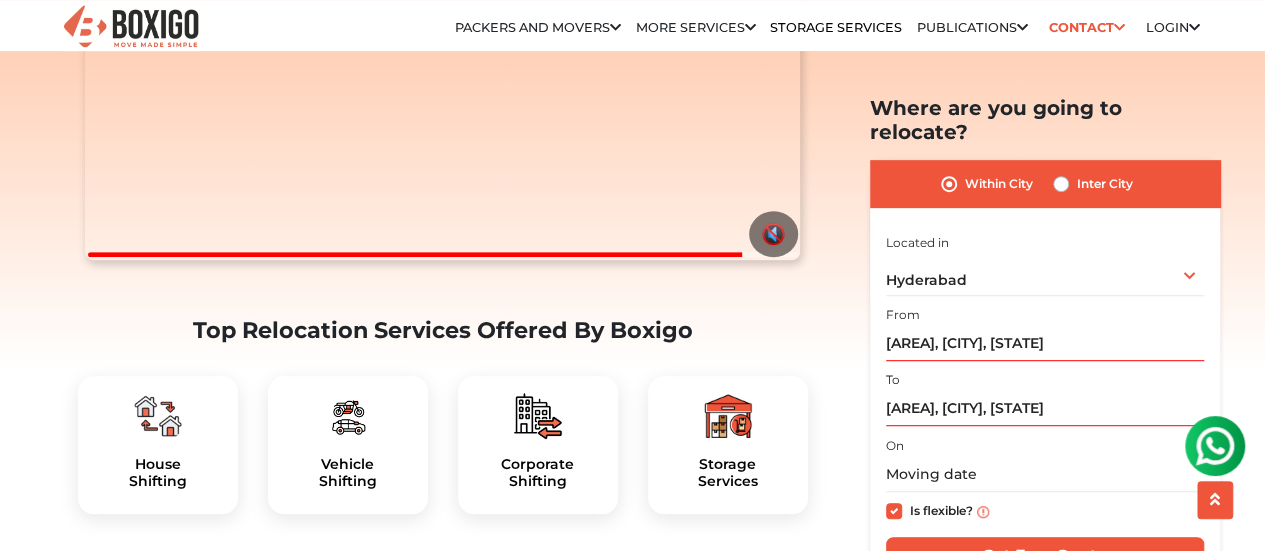 scroll, scrollTop: 400, scrollLeft: 0, axis: vertical 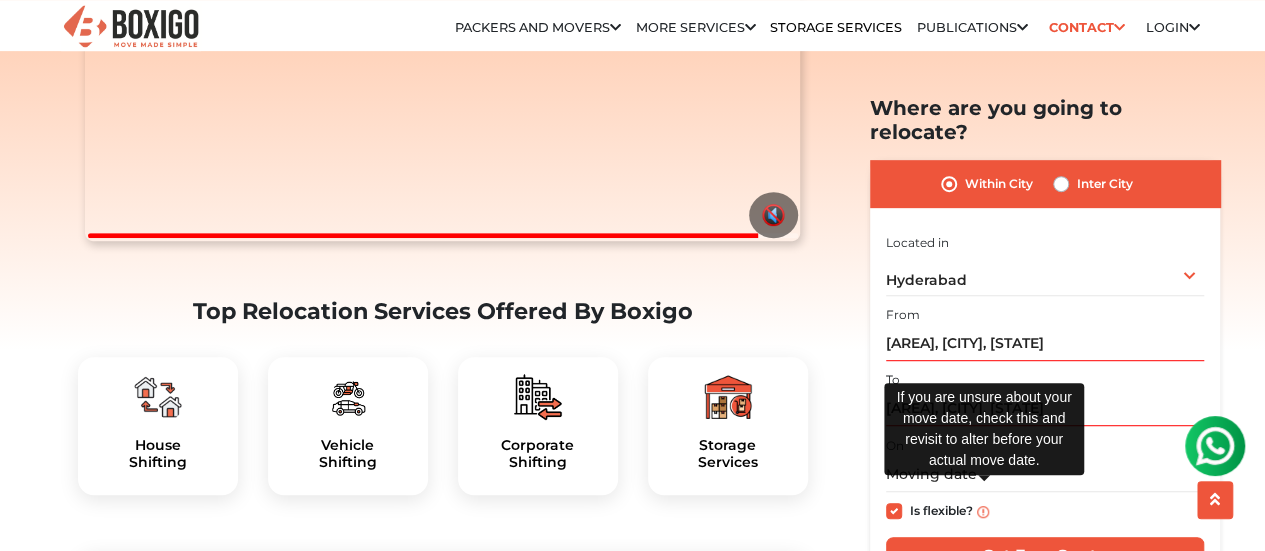 click at bounding box center (983, 511) 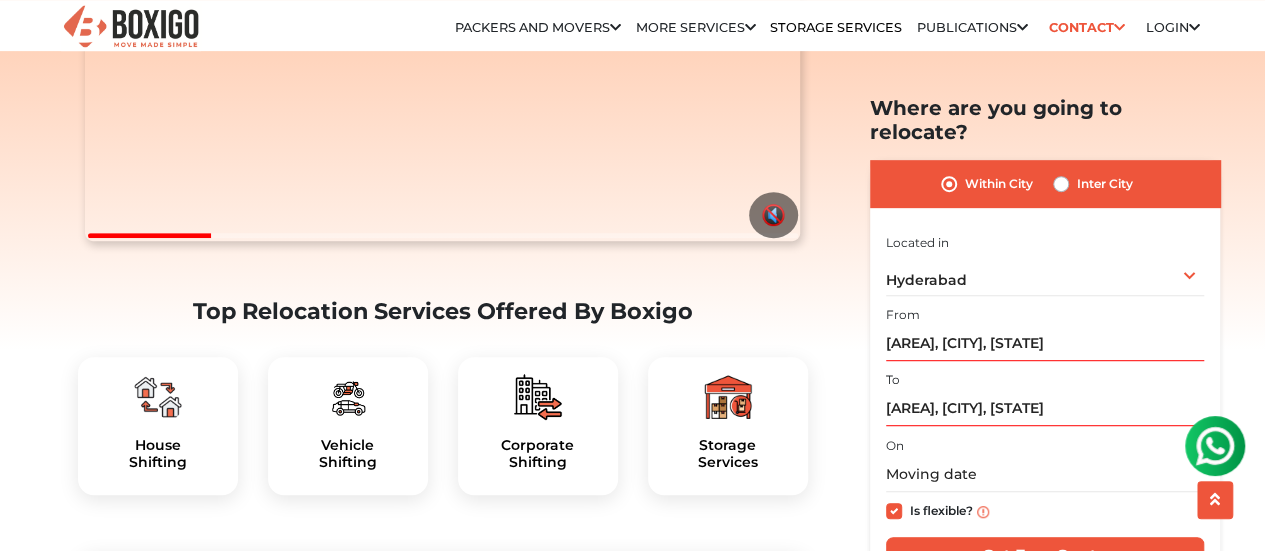 click on "Is flexible?" at bounding box center (1045, 511) 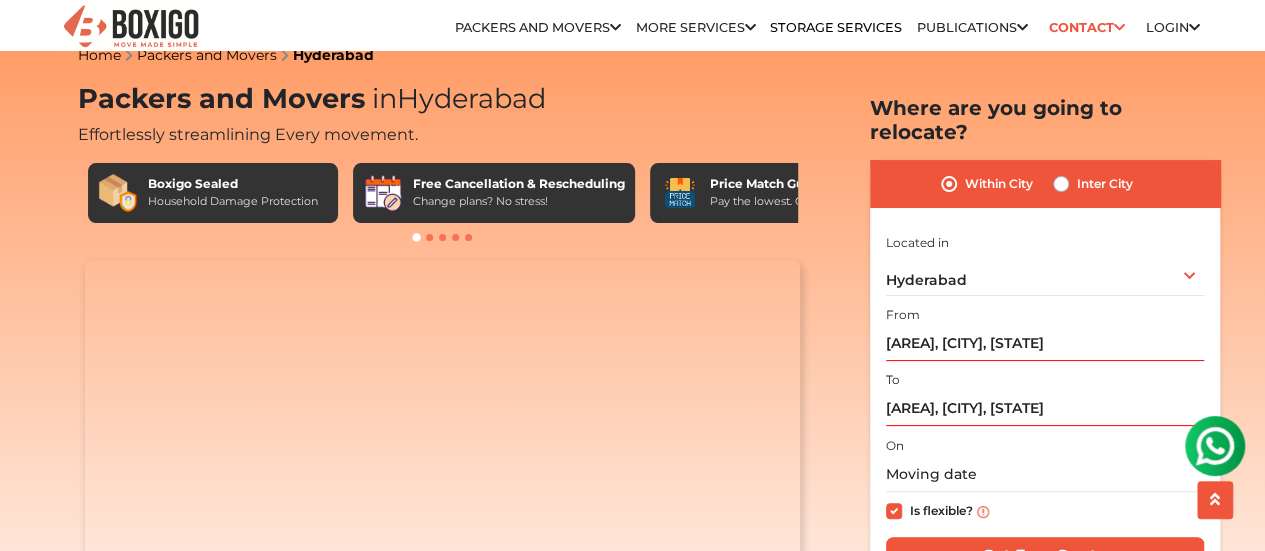 scroll, scrollTop: 0, scrollLeft: 0, axis: both 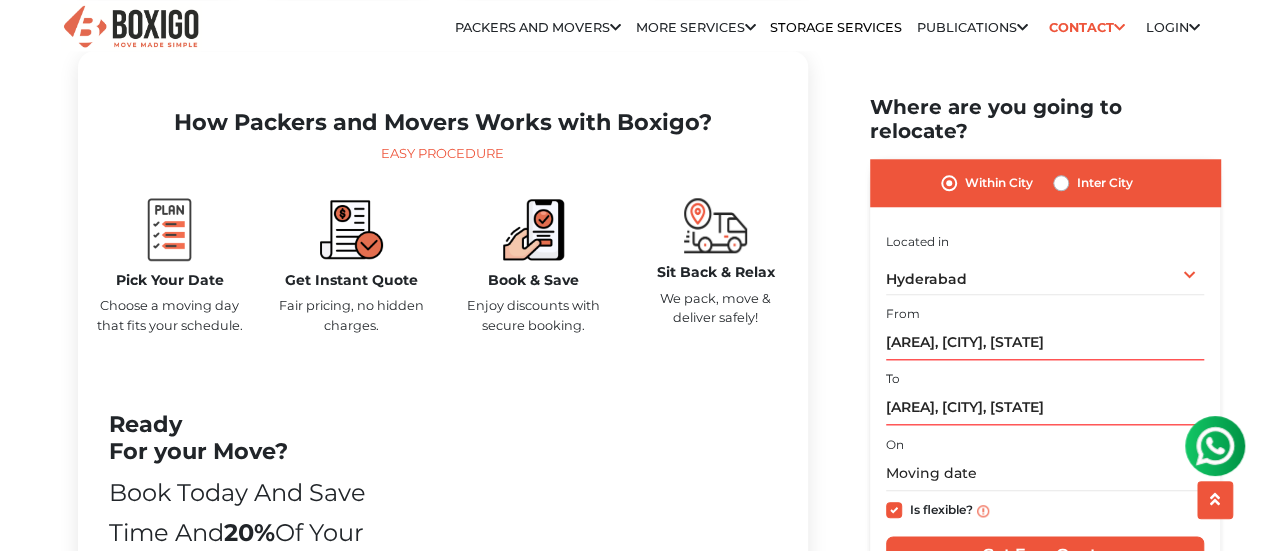 click on "Packers and Movers in Hyderabad
Effortlessly streamlining Every movement.
Boxigo Sealed
Household Damage Protection
Free Cancellation & Rescheduling
Change plans? No stress!
Price Match Guarantee
Pay the lowest. Guaranteed!" at bounding box center (1013, 346) 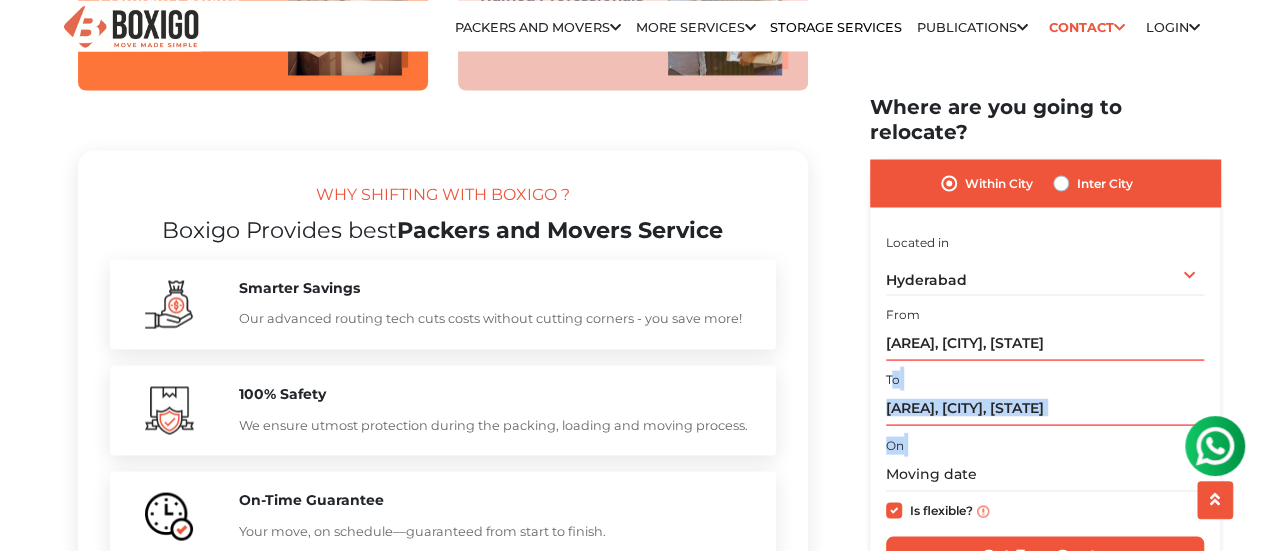 scroll, scrollTop: 1800, scrollLeft: 0, axis: vertical 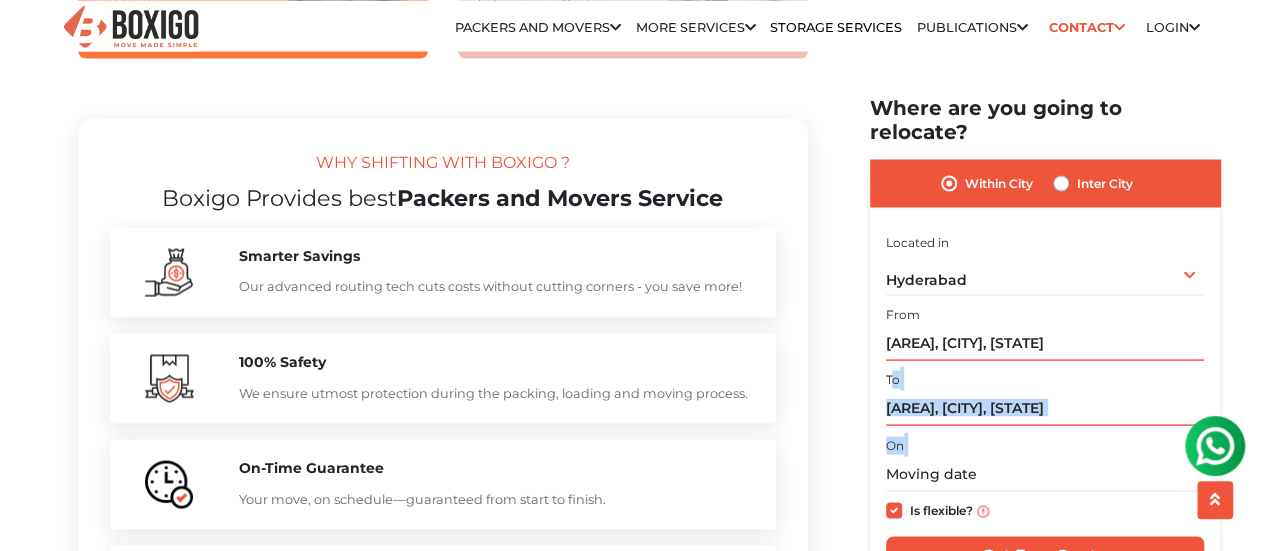 drag, startPoint x: 863, startPoint y: 365, endPoint x: 844, endPoint y: 439, distance: 76.40026 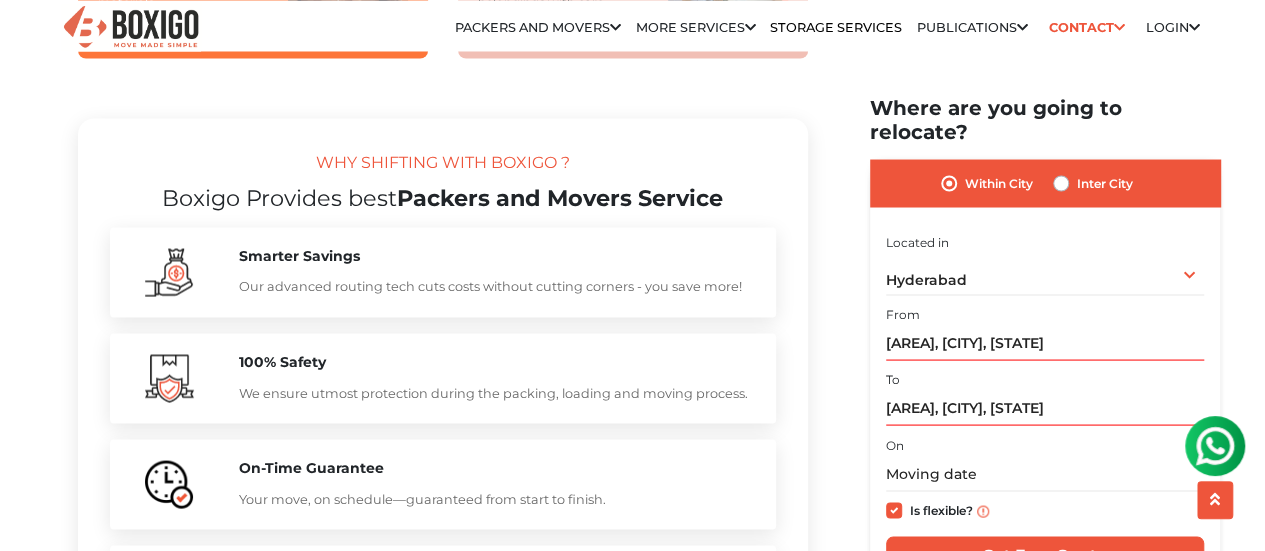 click on "Packers and Movers in Hyderabad
Effortlessly streamlining Every movement.
Boxigo Sealed
Household Damage Protection
Free Cancellation & Rescheduling
Change plans? No stress!
Price Match Guarantee
Pay the lowest. Guaranteed!" at bounding box center (1013, 346) 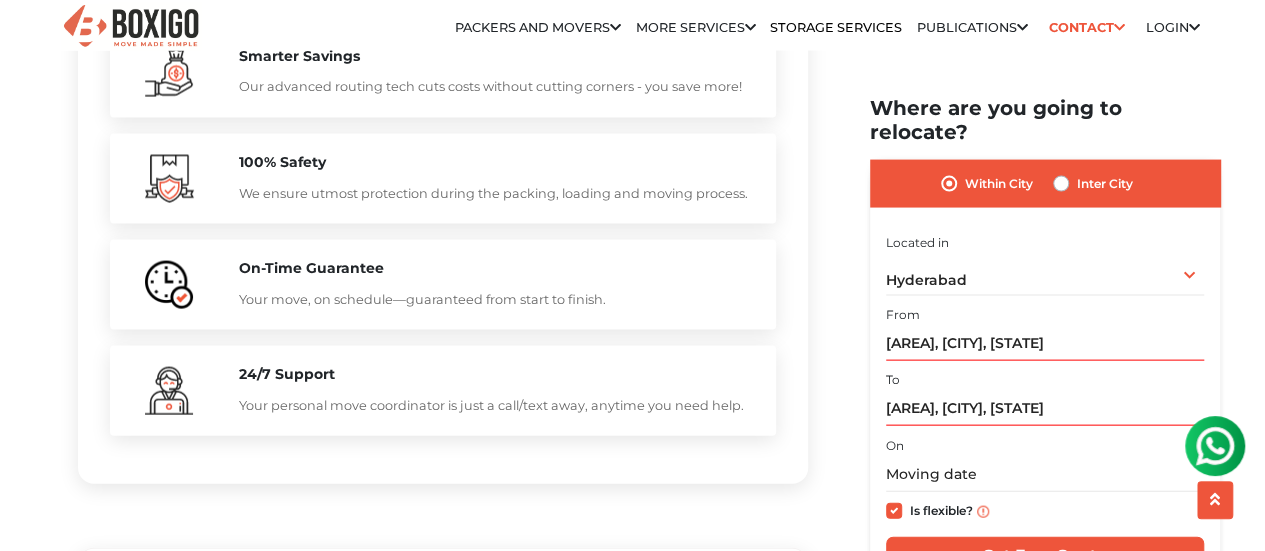 scroll, scrollTop: 2000, scrollLeft: 0, axis: vertical 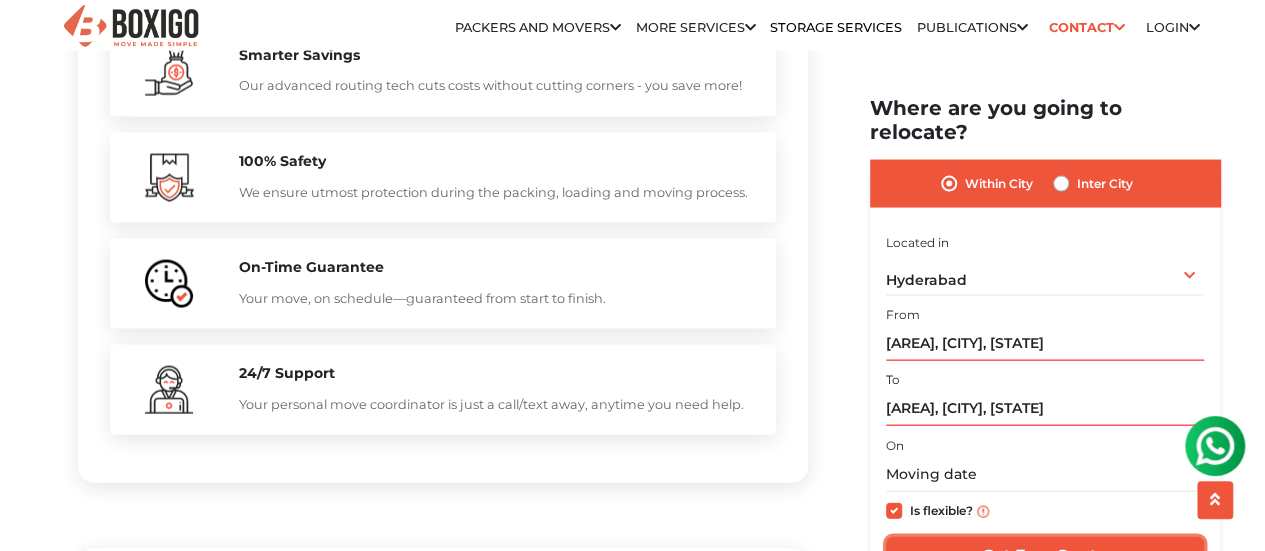 click on "Get Free Quote" at bounding box center (1045, 556) 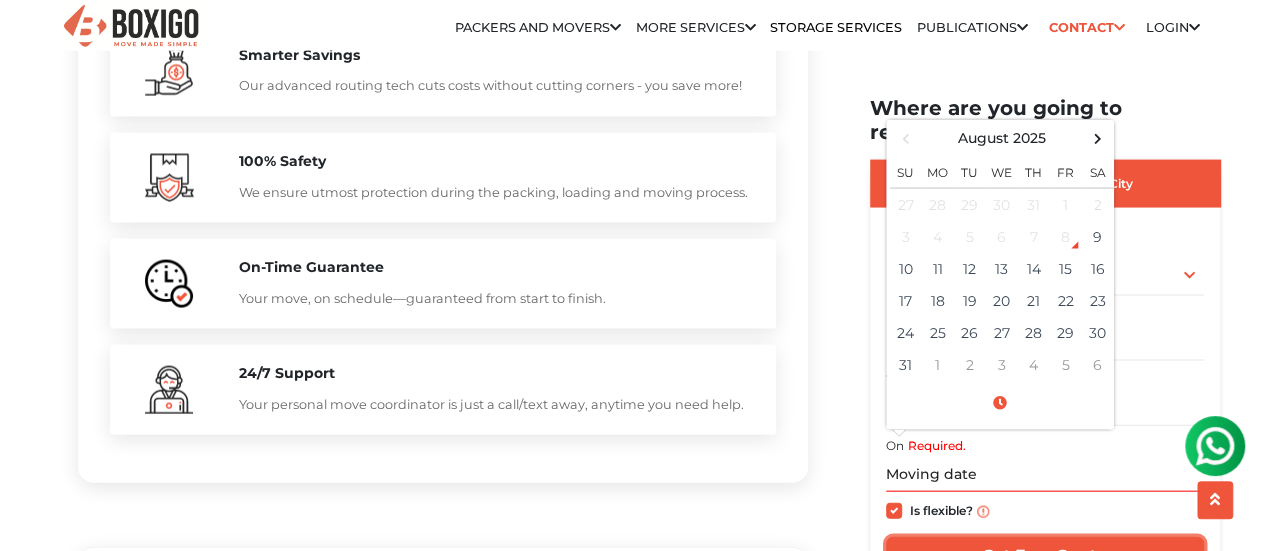 click on "Get Free Quote" at bounding box center (1045, 556) 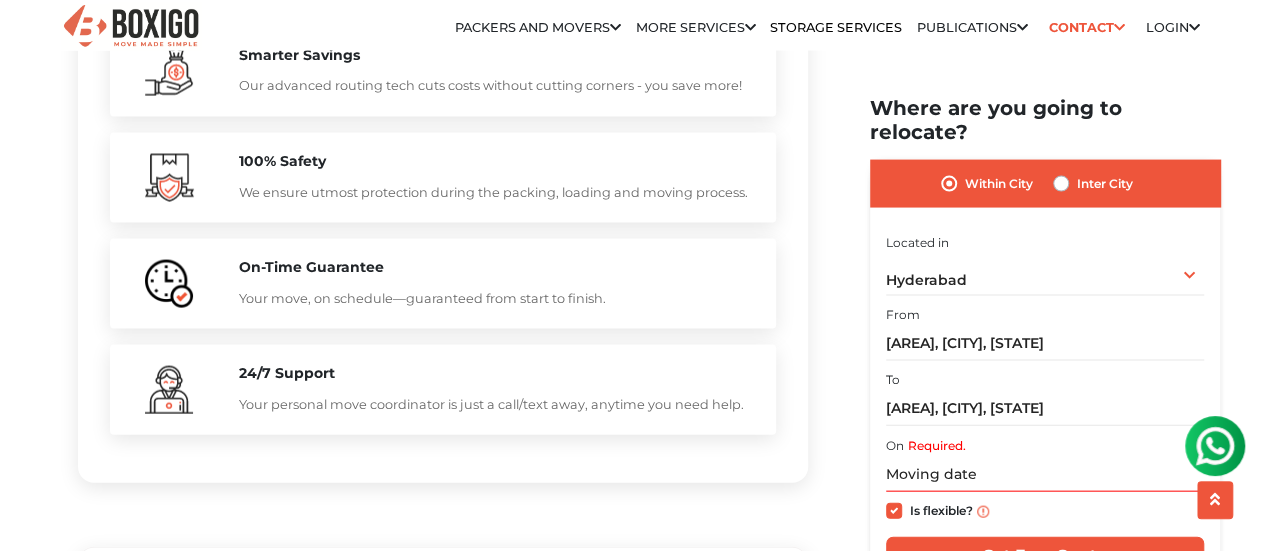 click on "Is flexible?" at bounding box center [1045, 511] 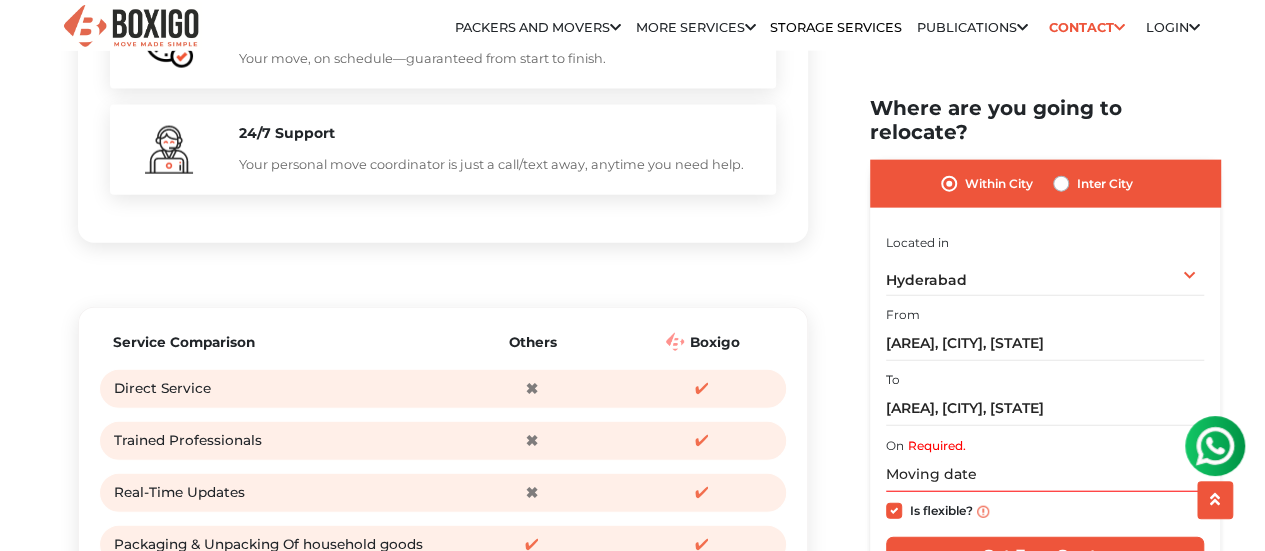 scroll, scrollTop: 2300, scrollLeft: 0, axis: vertical 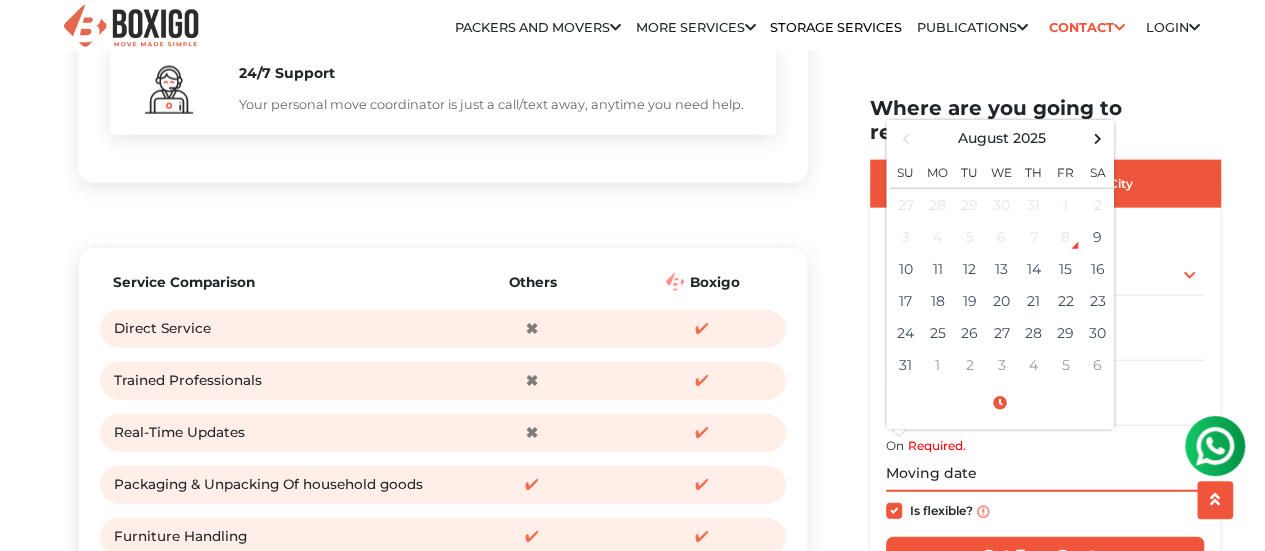 click at bounding box center (1045, 474) 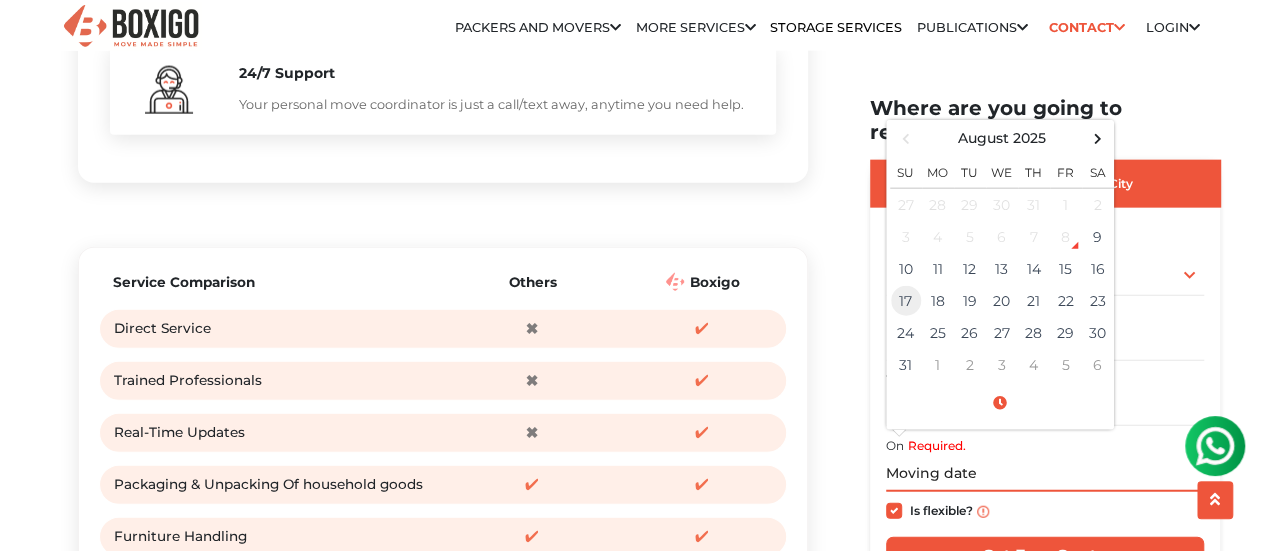 click on "17" at bounding box center (906, 301) 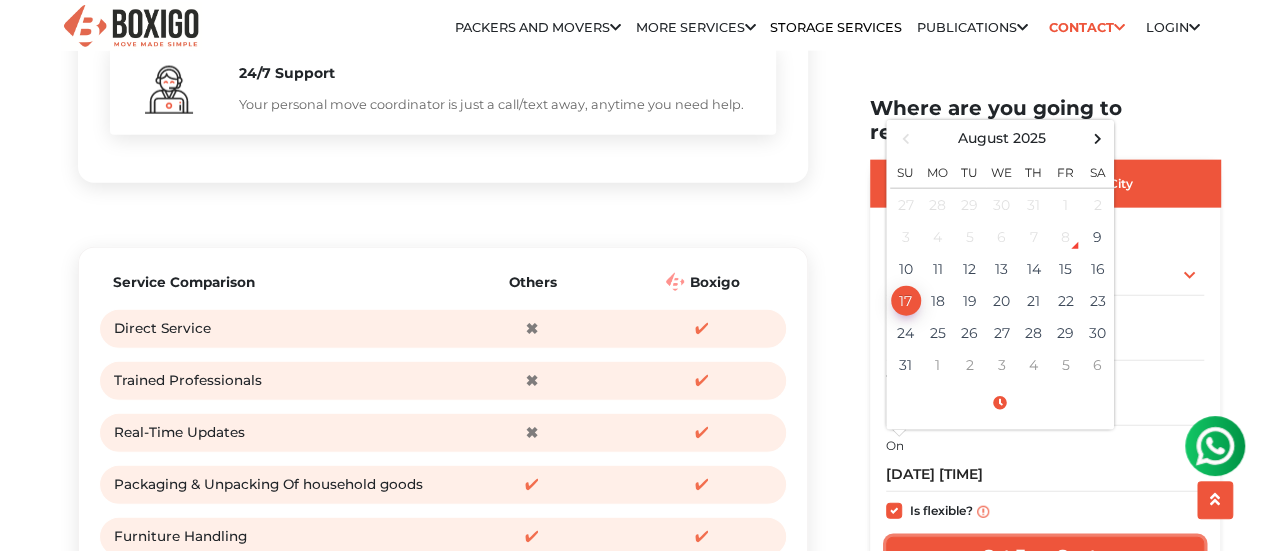 click on "Get Free Quote" at bounding box center [1045, 556] 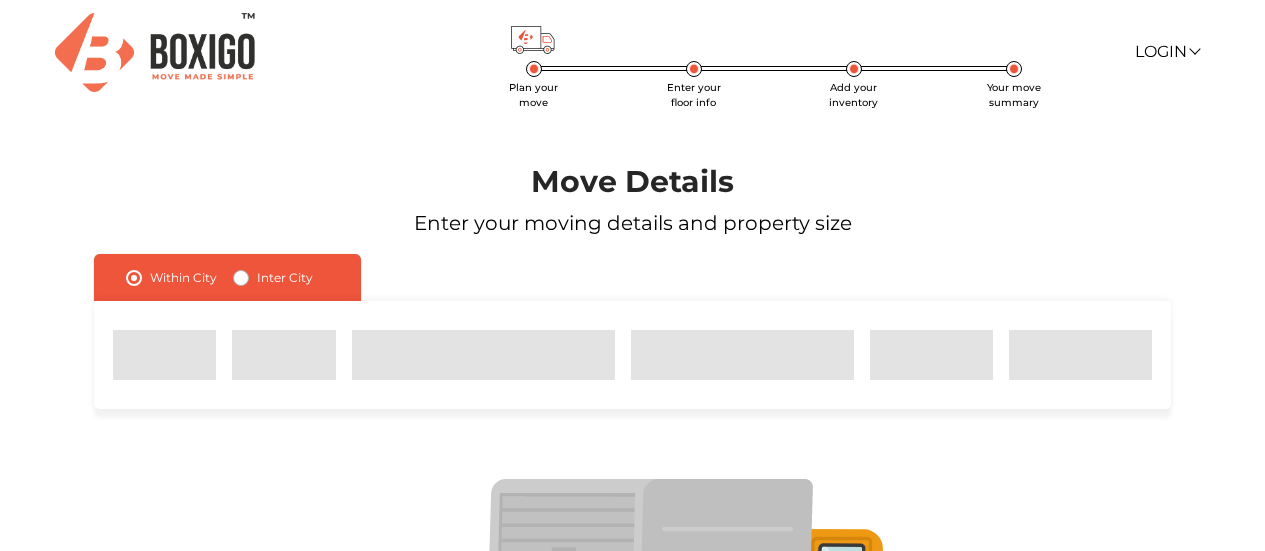 scroll, scrollTop: 88, scrollLeft: 0, axis: vertical 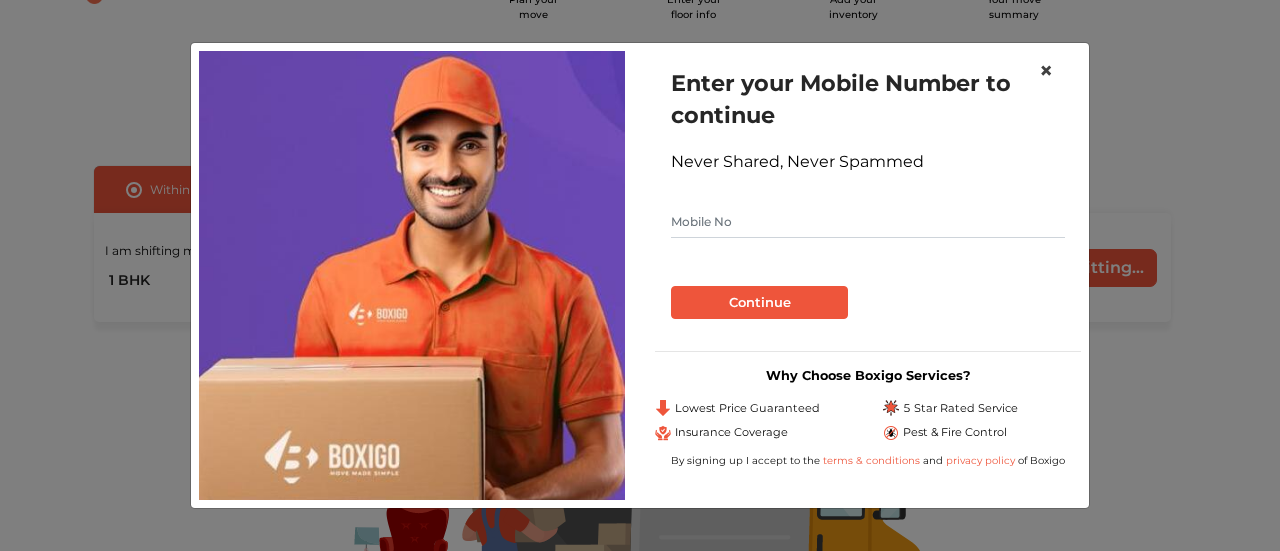 click on "×" at bounding box center [1046, 70] 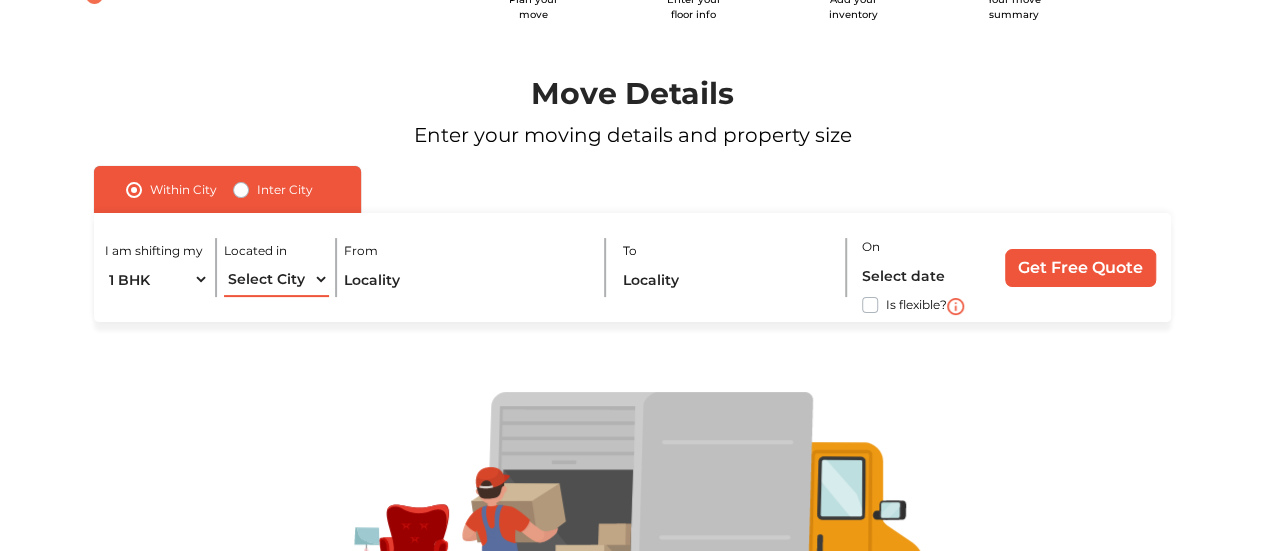 click on "Select City Bangalore Bengaluru Bhopal Bhubaneswar Chennai Coimbatore Cuttack Delhi Gulbarga Gurugram Guwahati Hyderabad Indore Jaipur Kalyan & Dombivali Kochi Kolkata Lucknow Madurai Mangalore Mumbai Mysore Navi Mumbai Noida Patna Pune Raipur Secunderabad Siliguri Srirangam Thane Thiruvananthapuram Vijayawada Visakhapatnam Warangal" at bounding box center [276, 279] 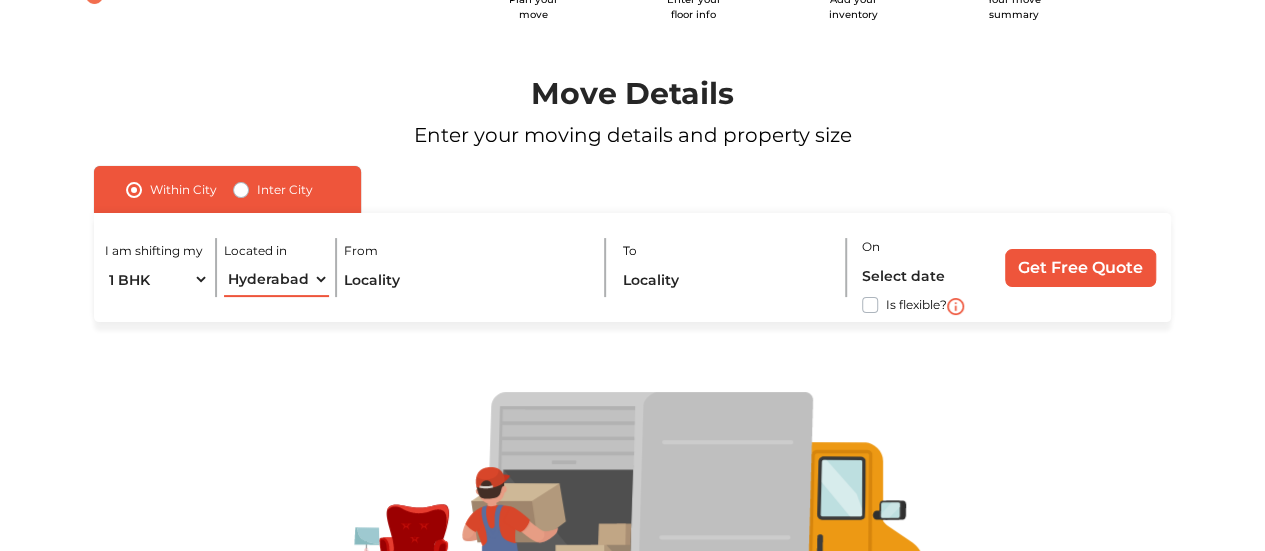 click on "Select City Bangalore Bengaluru Bhopal Bhubaneswar Chennai Coimbatore Cuttack Delhi Gulbarga Gurugram Guwahati Hyderabad Indore Jaipur Kalyan & Dombivali Kochi Kolkata Lucknow Madurai Mangalore Mumbai Mysore Navi Mumbai Noida Patna Pune Raipur Secunderabad Siliguri Srirangam Thane Thiruvananthapuram Vijayawada Visakhapatnam Warangal" at bounding box center [276, 279] 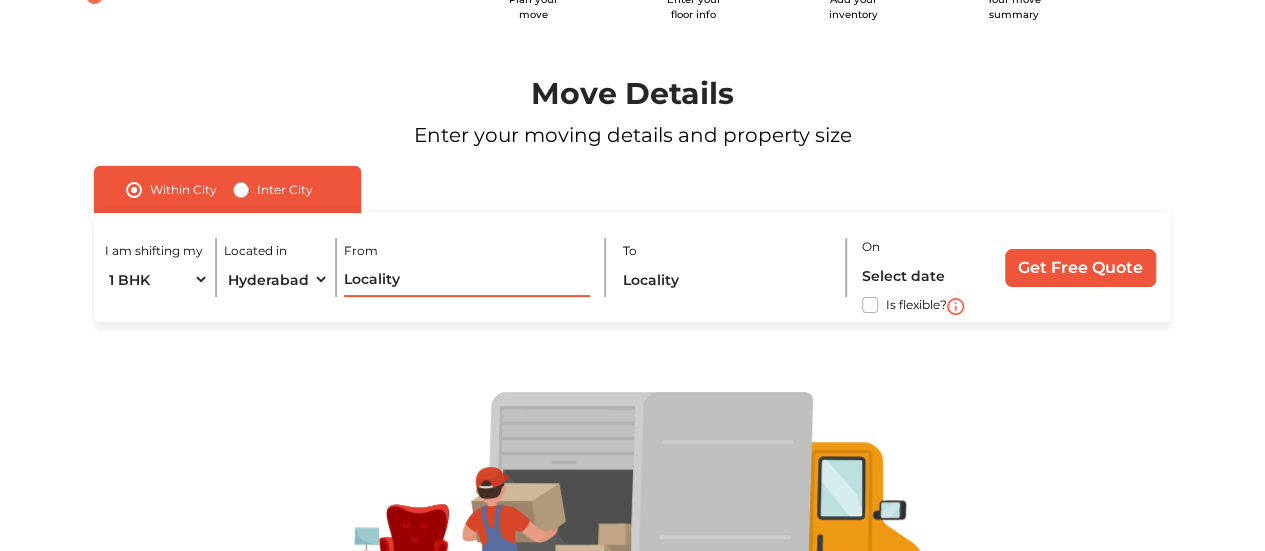 click at bounding box center (467, 279) 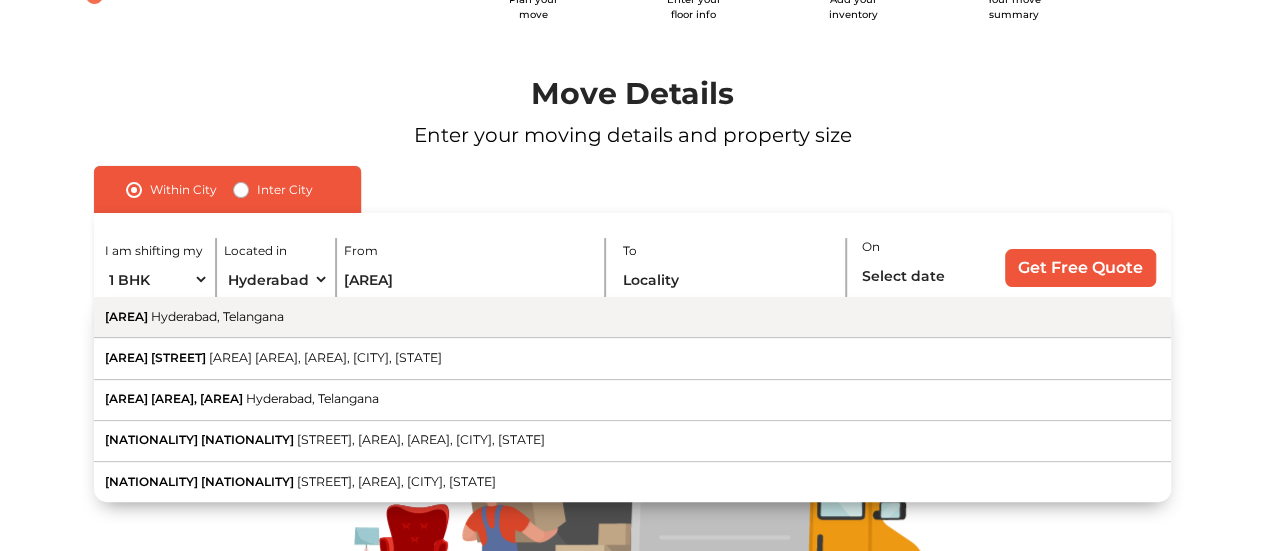 click on "Hyderabad, Telangana" at bounding box center (217, 316) 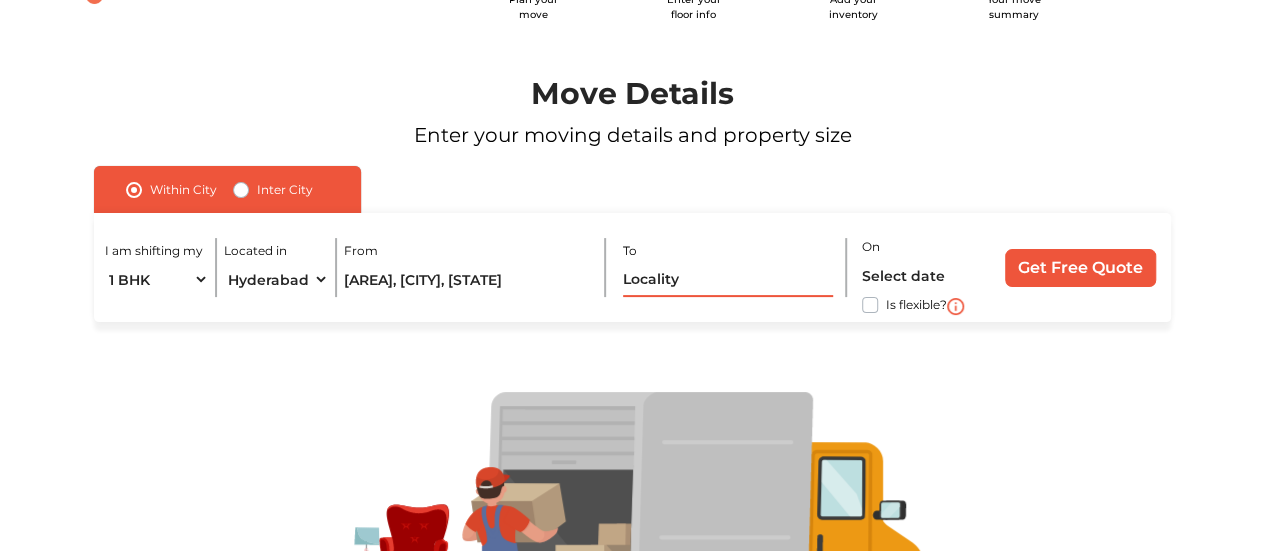 click at bounding box center (728, 279) 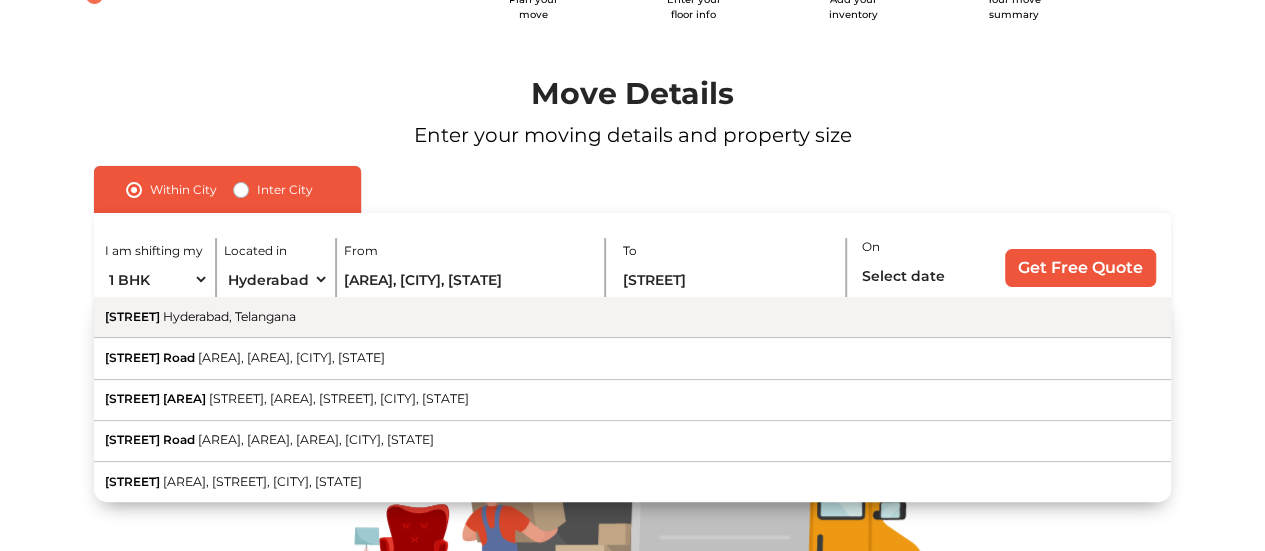 click on "[AREA] [CITY], [STATE]" at bounding box center (632, 317) 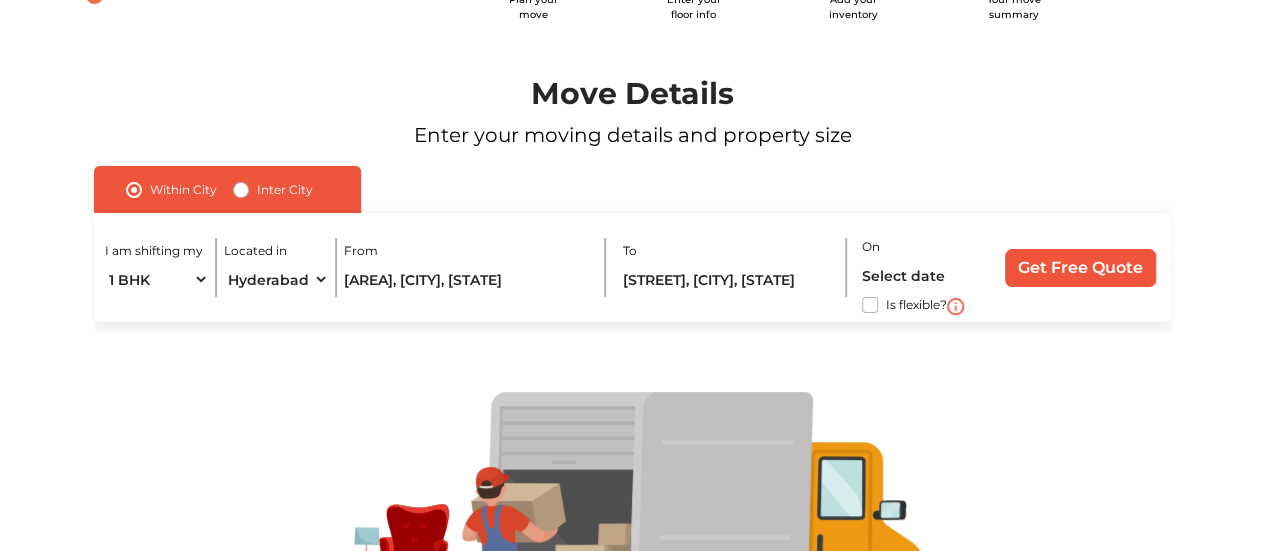 click on "Is flexible?" at bounding box center (916, 303) 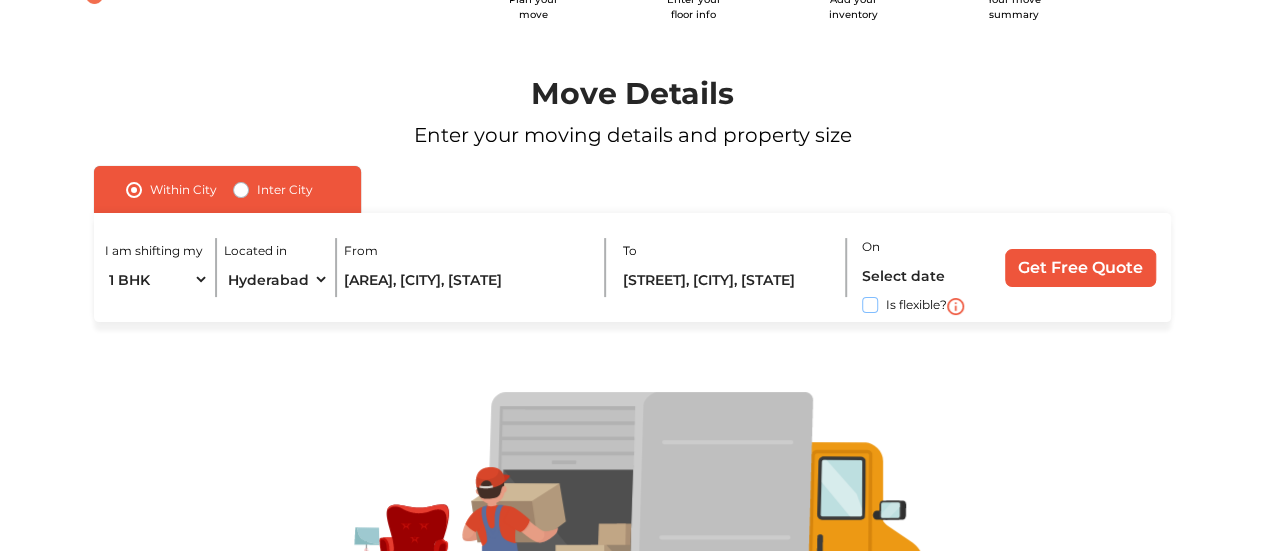 checkbox on "true" 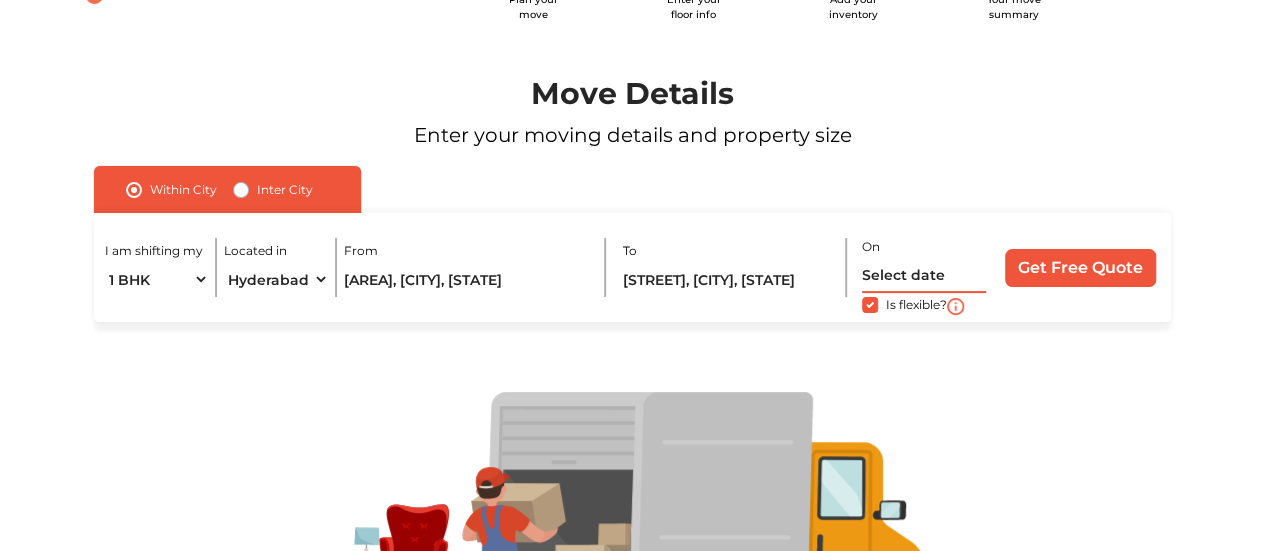 click at bounding box center [924, 275] 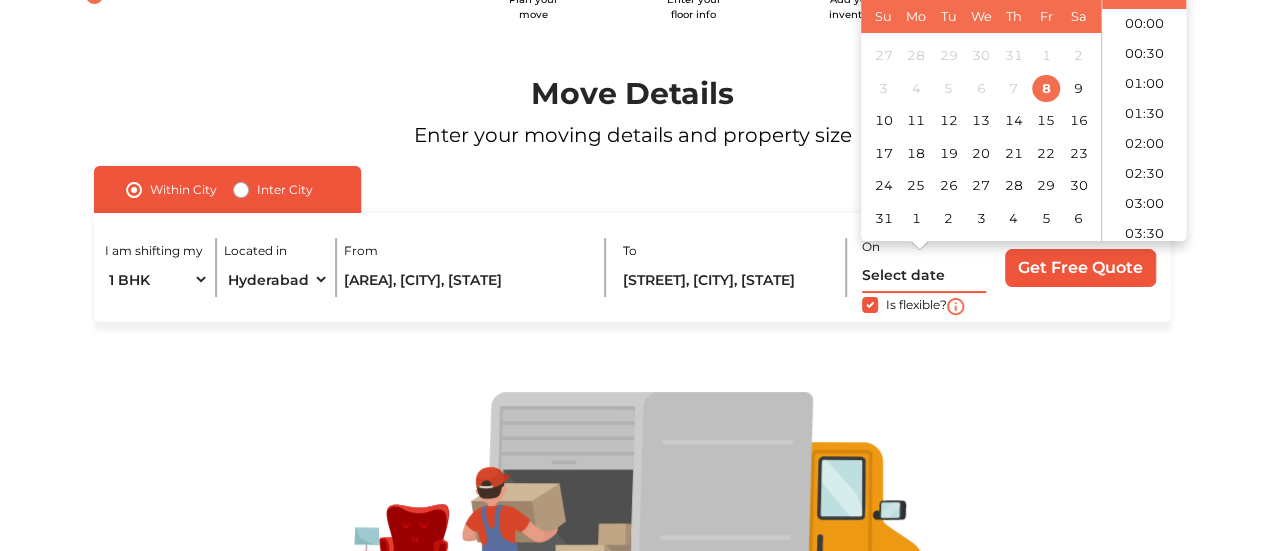 scroll, scrollTop: 1189, scrollLeft: 0, axis: vertical 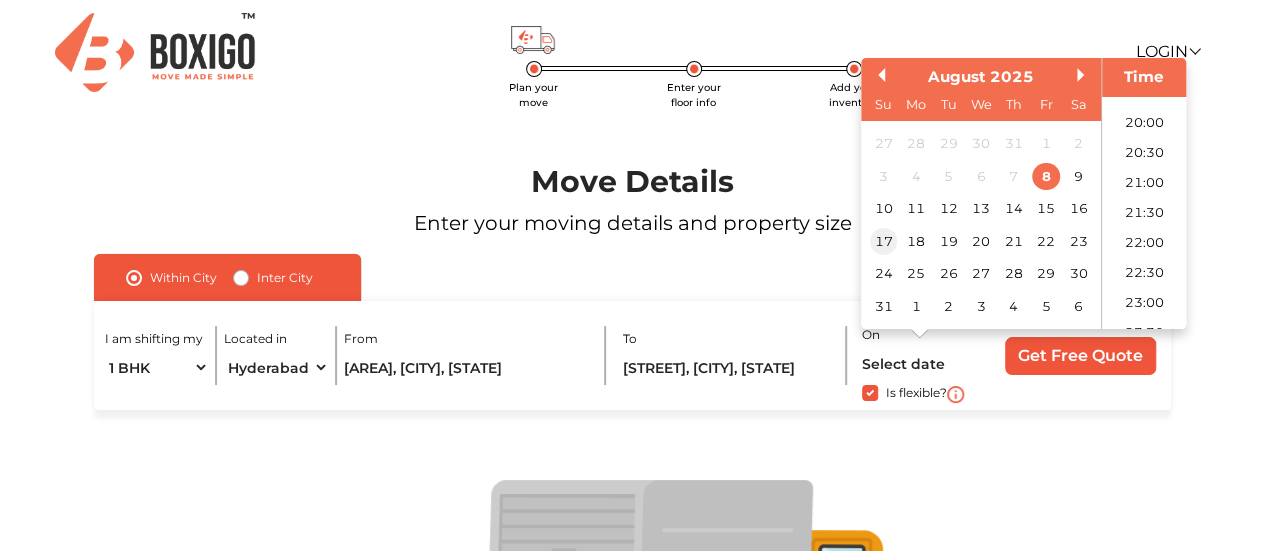 click on "17" at bounding box center (883, 241) 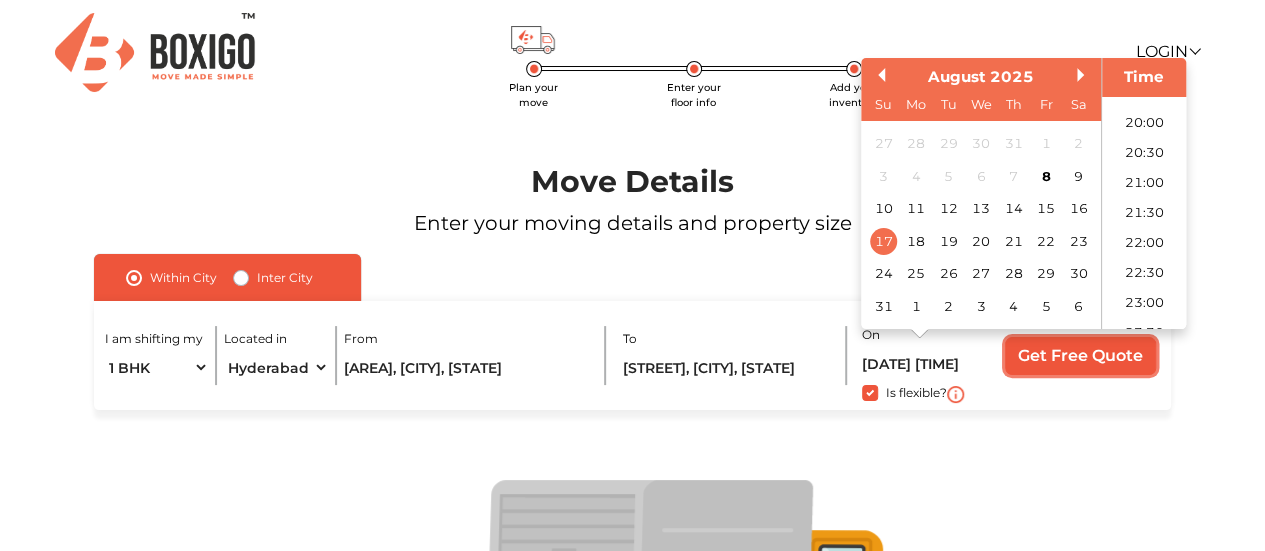 click on "Get Free Quote" at bounding box center (1080, 356) 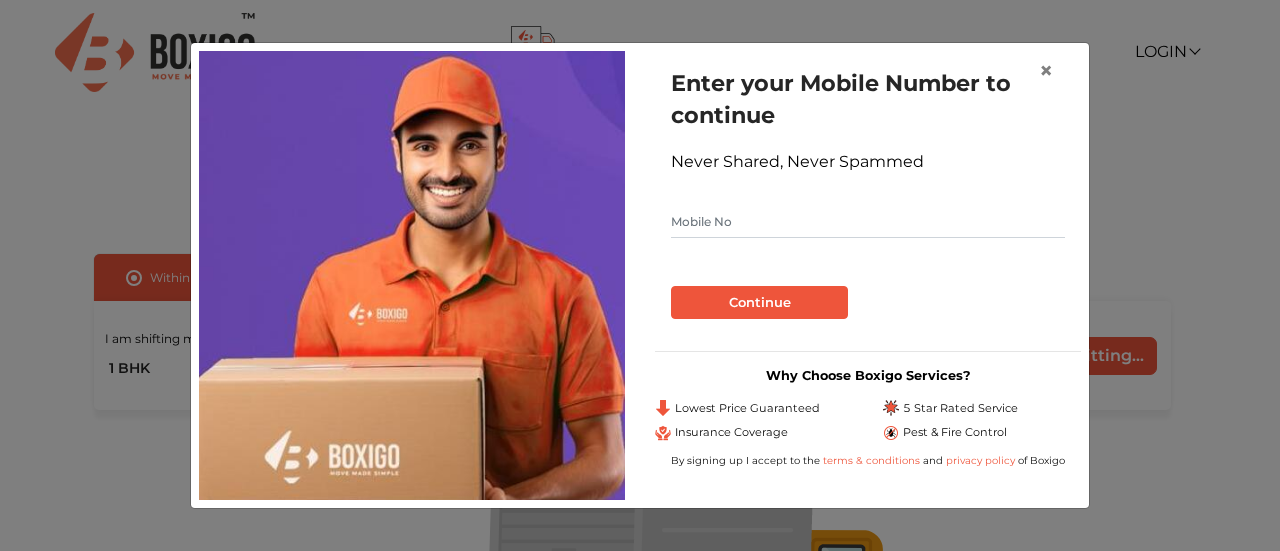 click at bounding box center [868, 222] 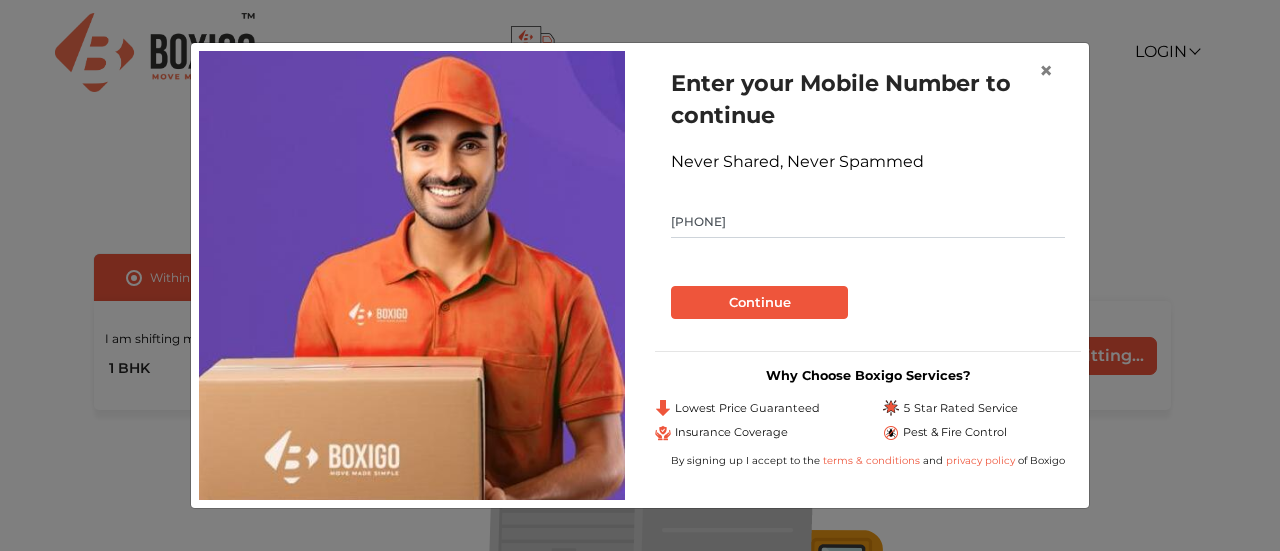 type on "8686003143" 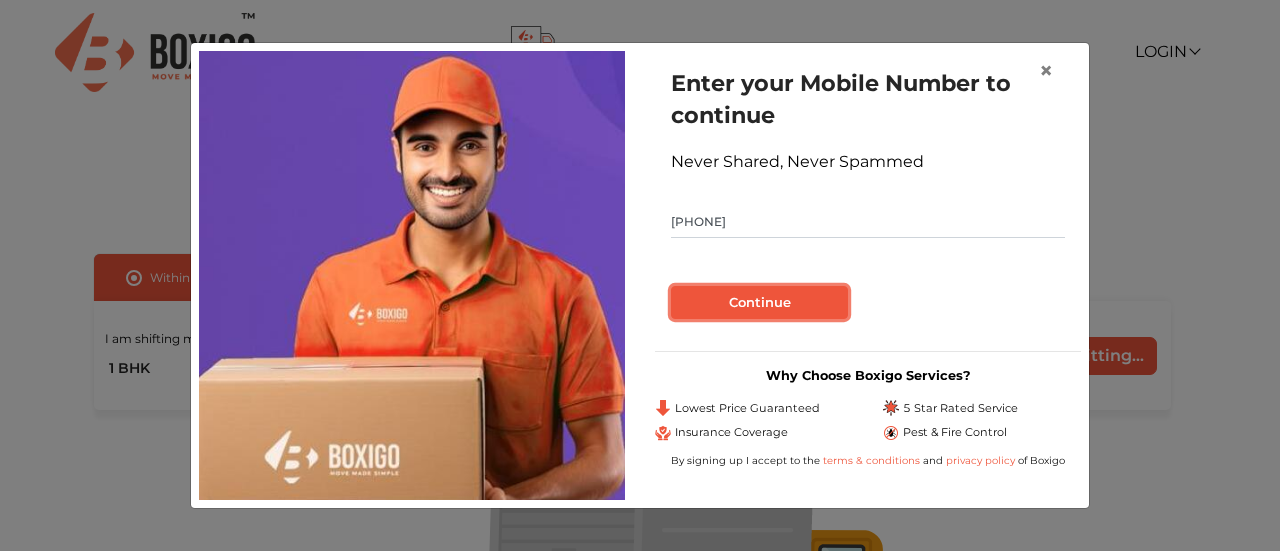 click on "Continue" at bounding box center [759, 303] 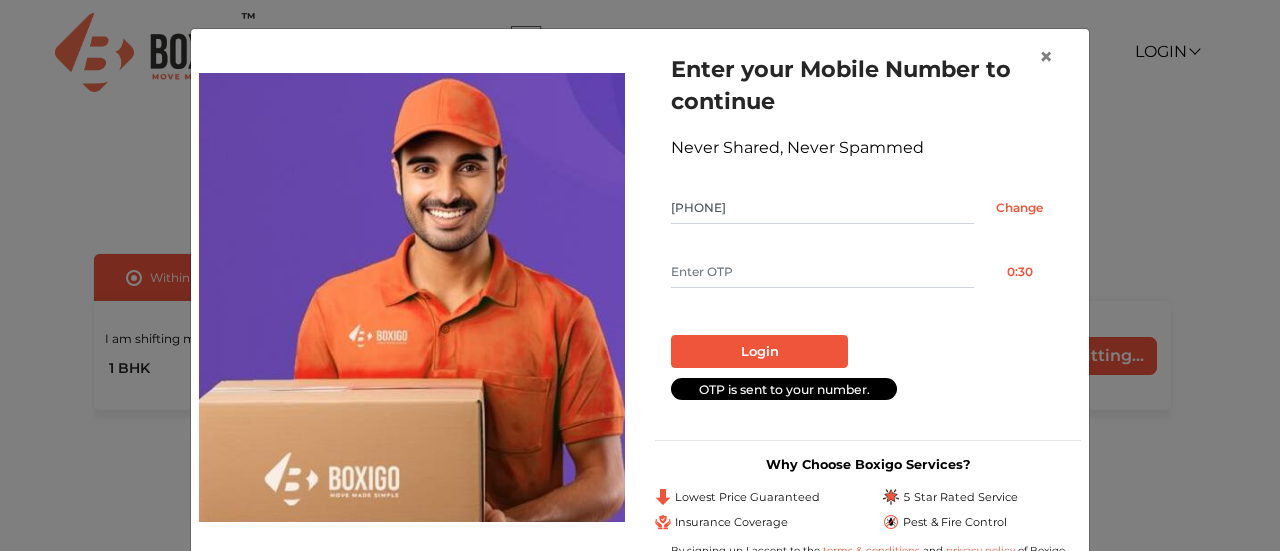 click at bounding box center [822, 272] 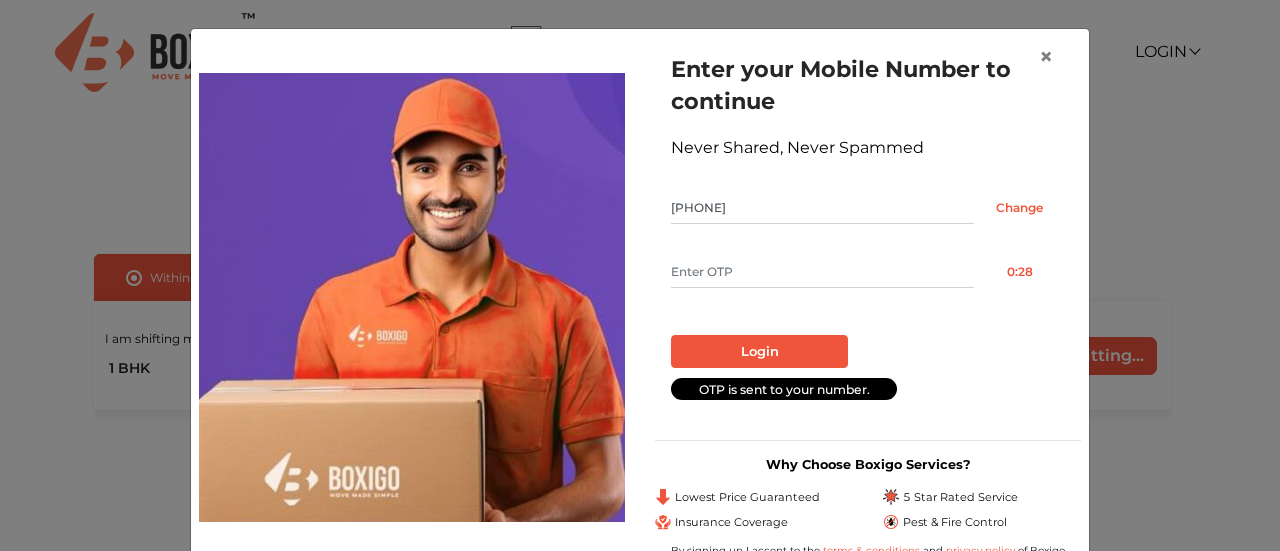 click at bounding box center (822, 272) 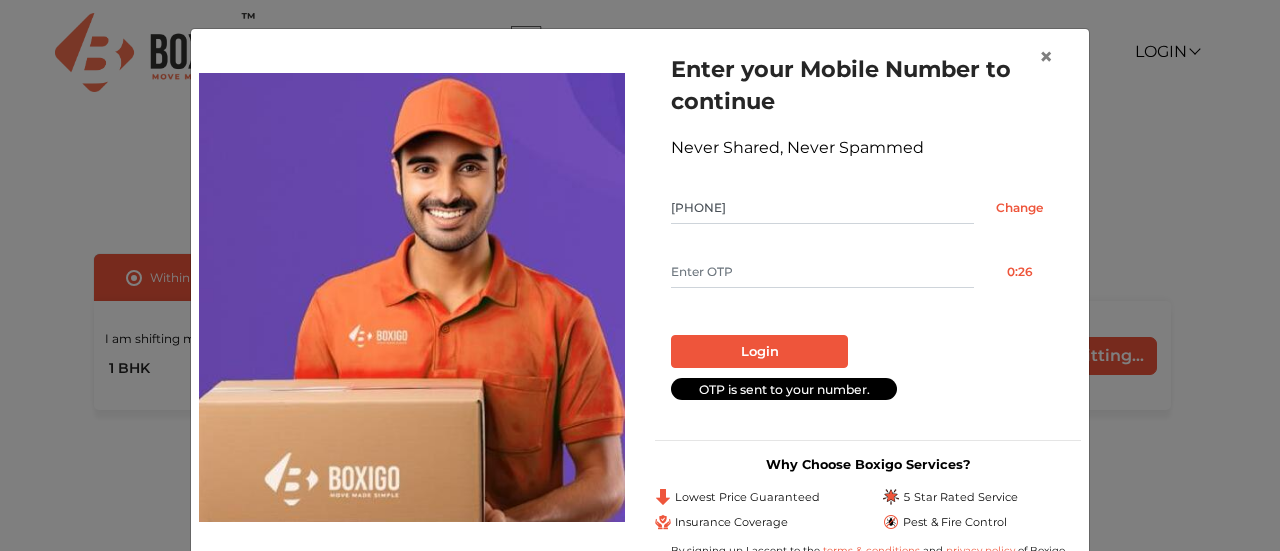 click at bounding box center [822, 272] 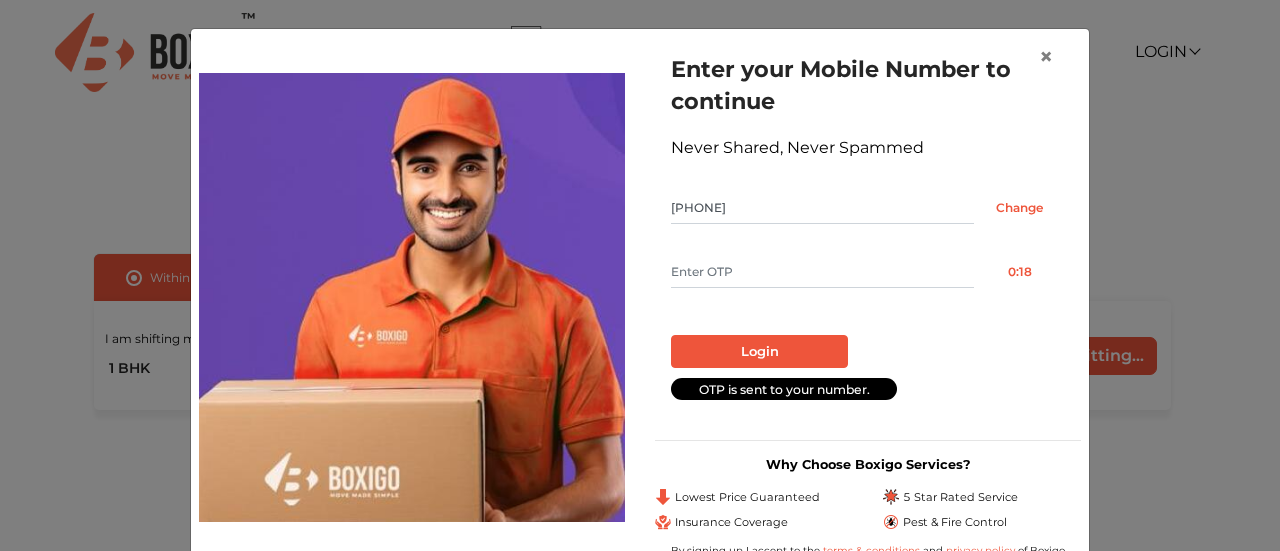 click at bounding box center (822, 272) 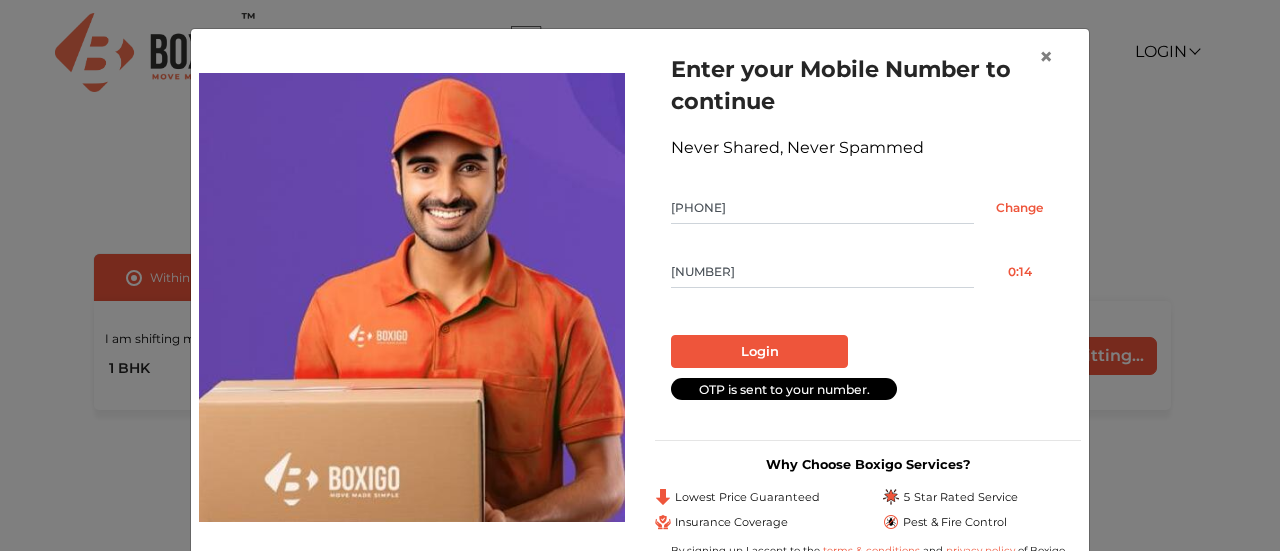 type on "9032" 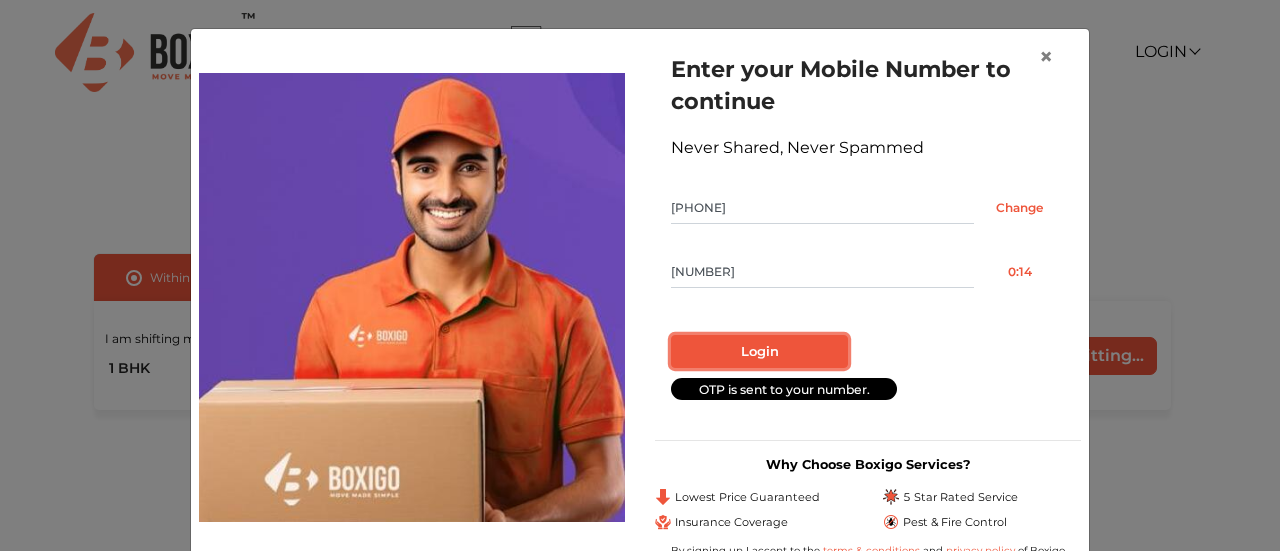 click on "Login" at bounding box center [759, 352] 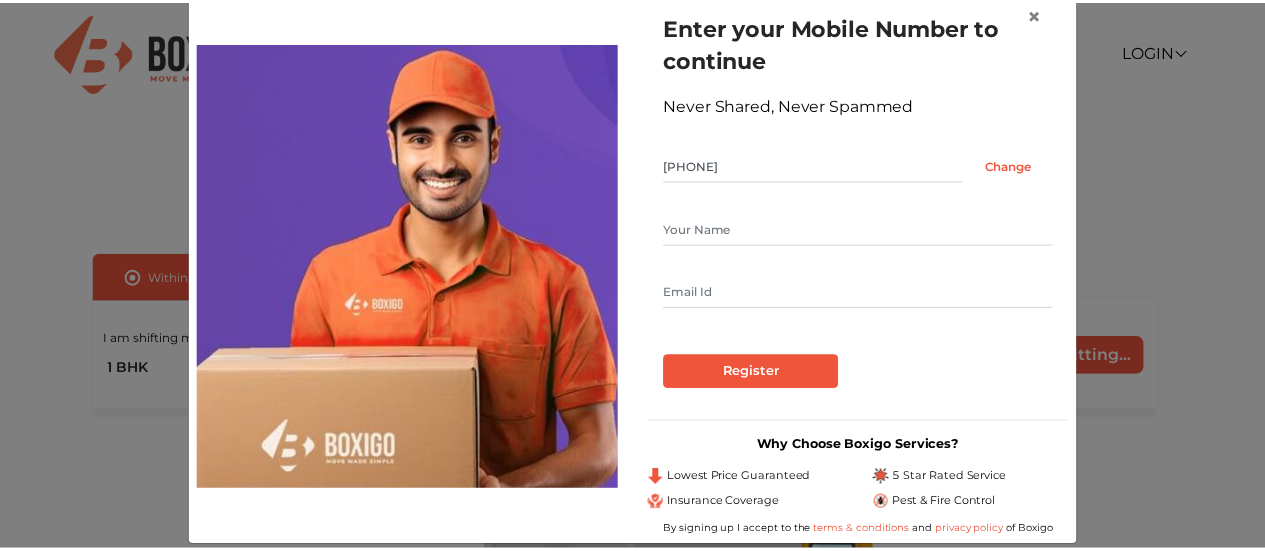 scroll, scrollTop: 65, scrollLeft: 0, axis: vertical 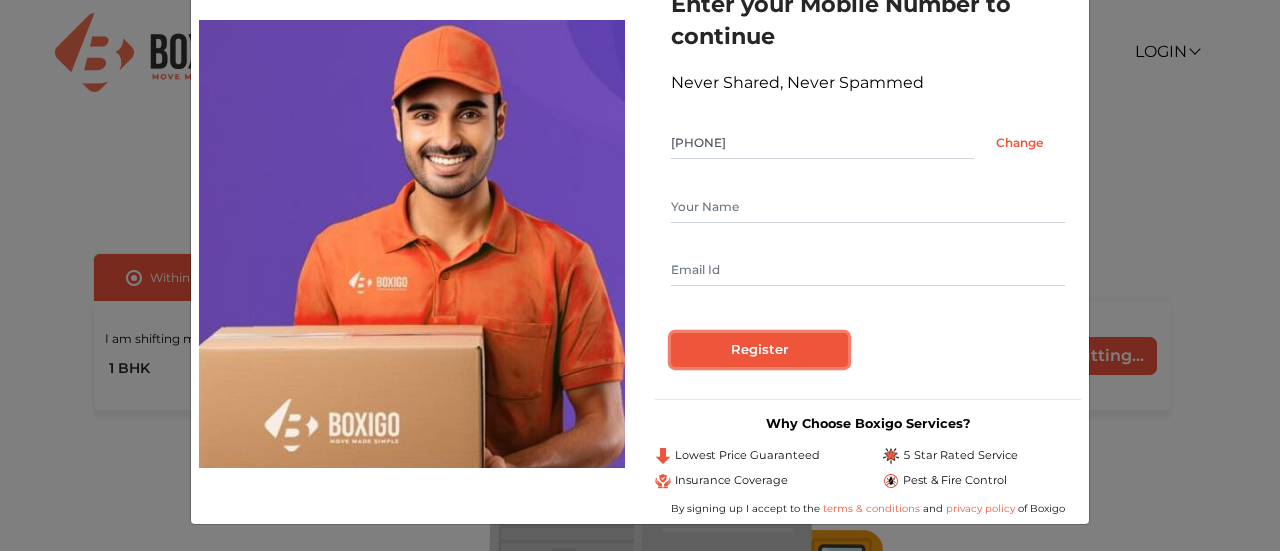 click on "Register" at bounding box center [759, 350] 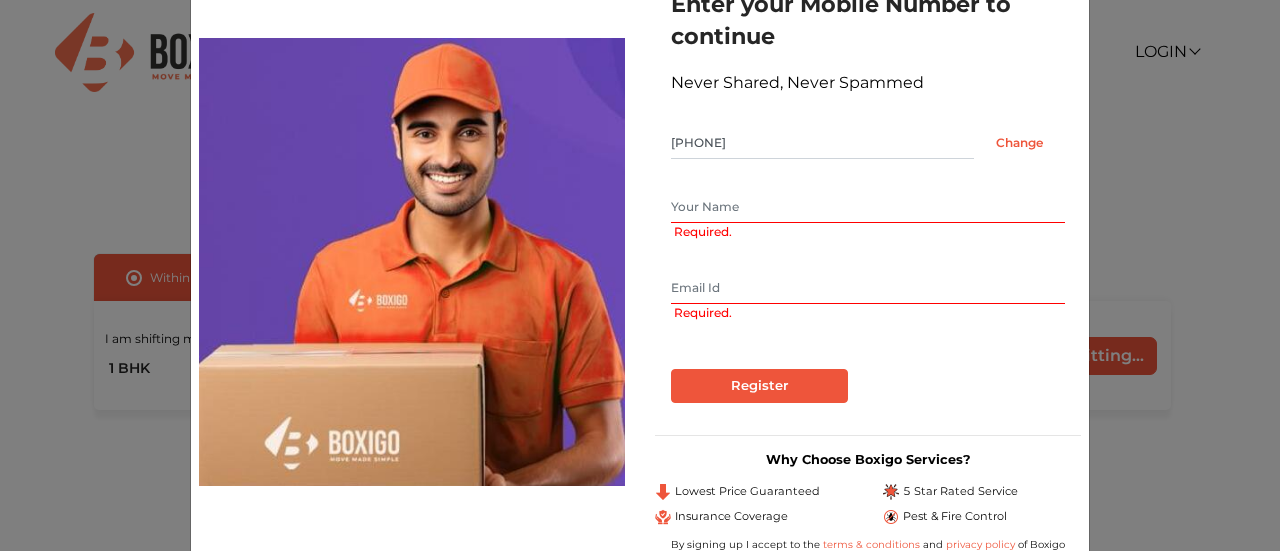 click at bounding box center [868, 207] 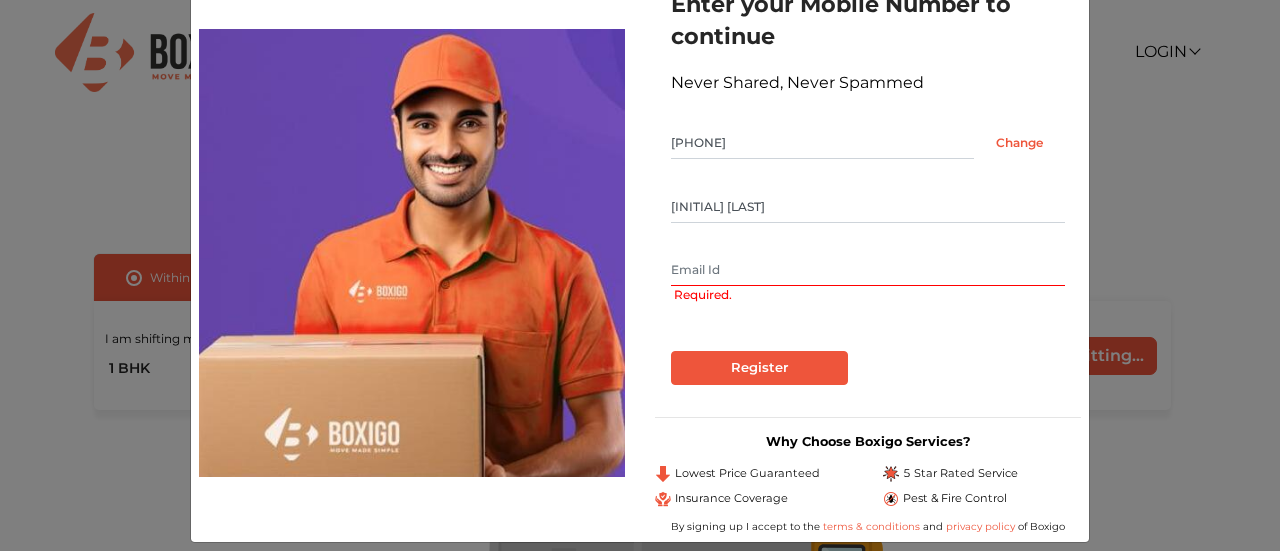 type on "B Manikanta" 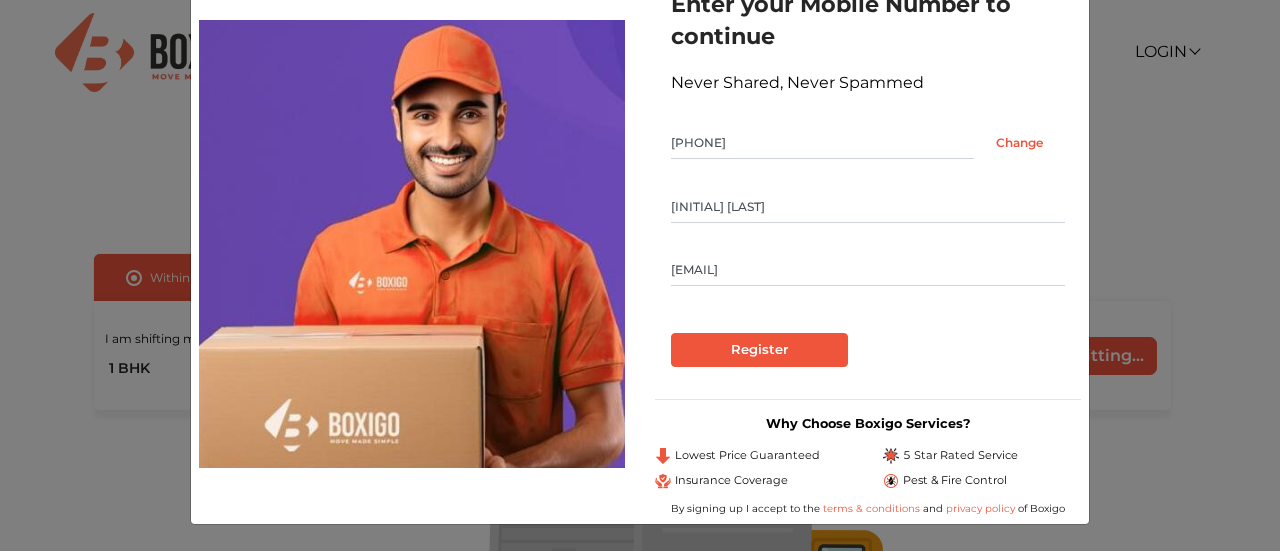 type on "manikantasai164@gmail.com" 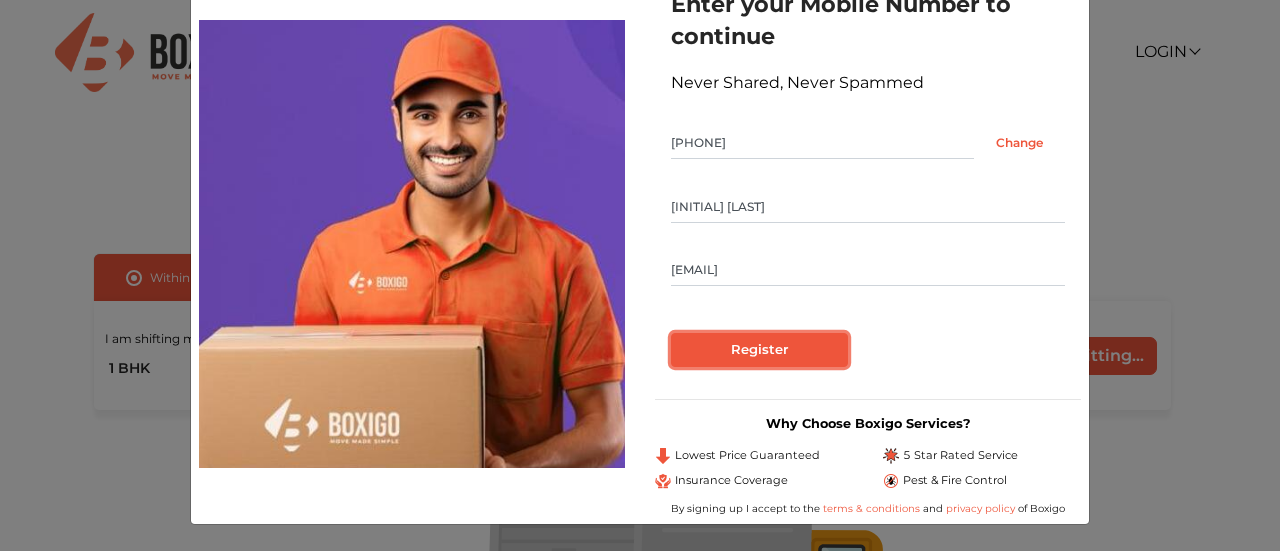 click on "Register" at bounding box center (759, 350) 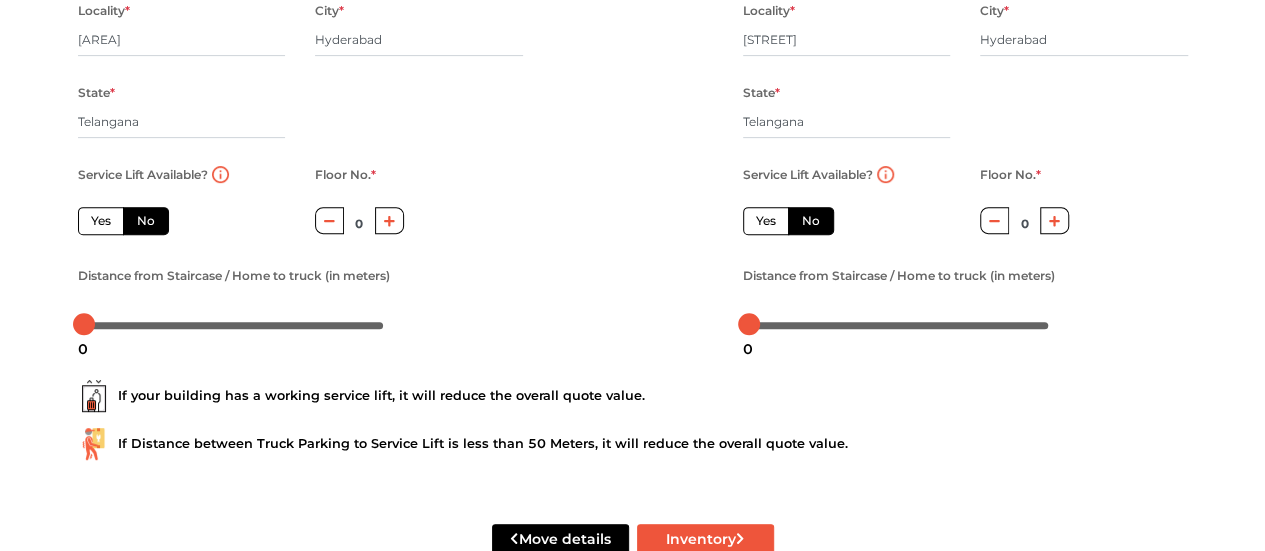 scroll, scrollTop: 294, scrollLeft: 0, axis: vertical 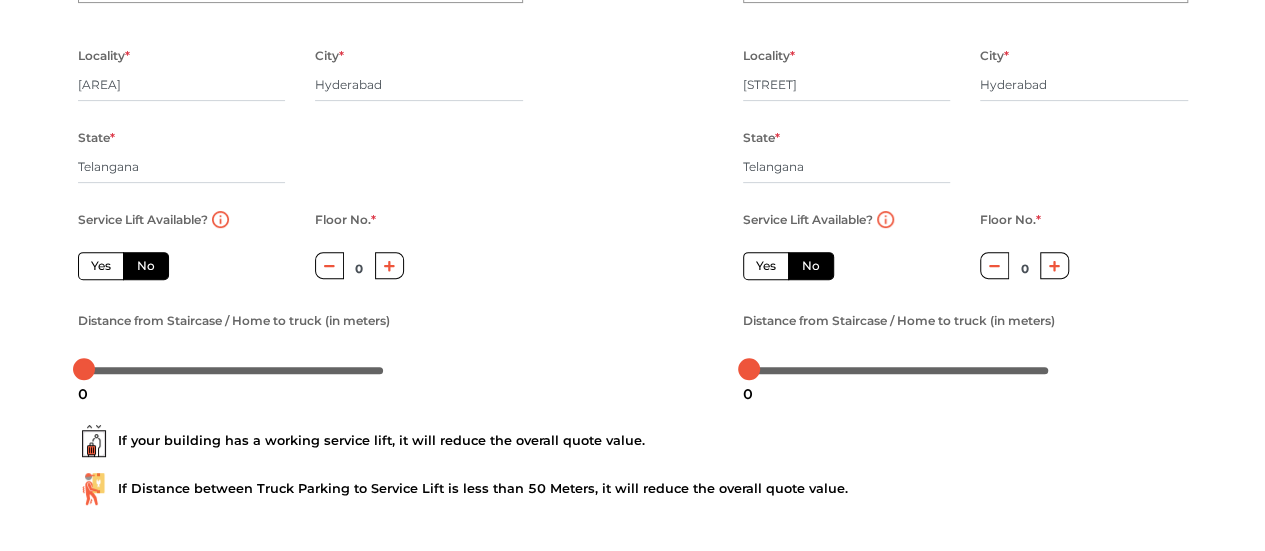 click on "Yes" at bounding box center [766, 266] 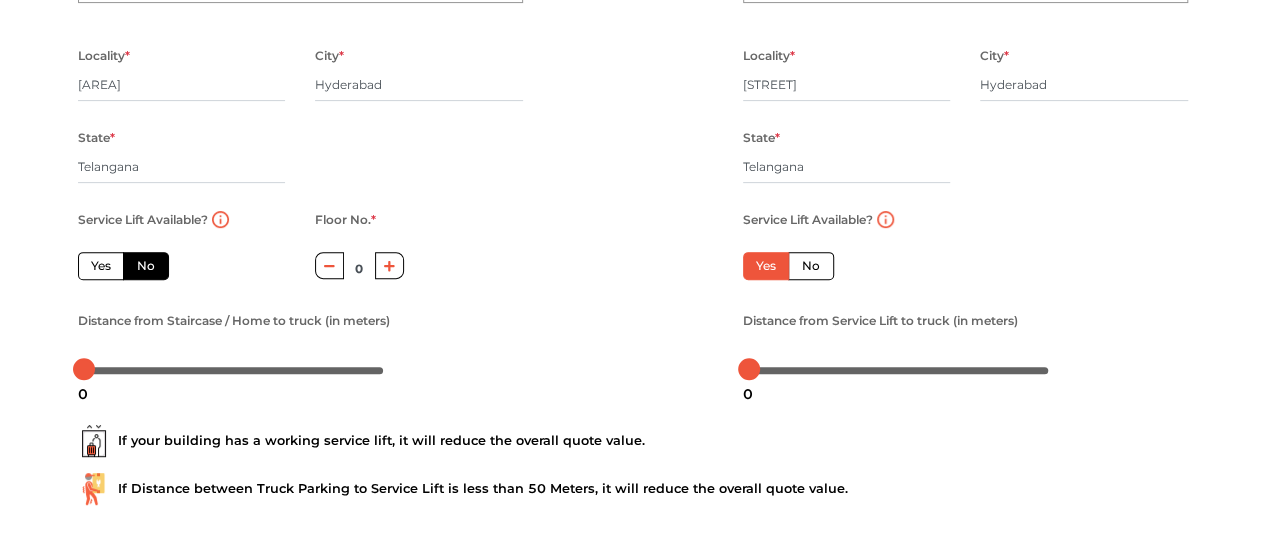 click at bounding box center [389, 265] 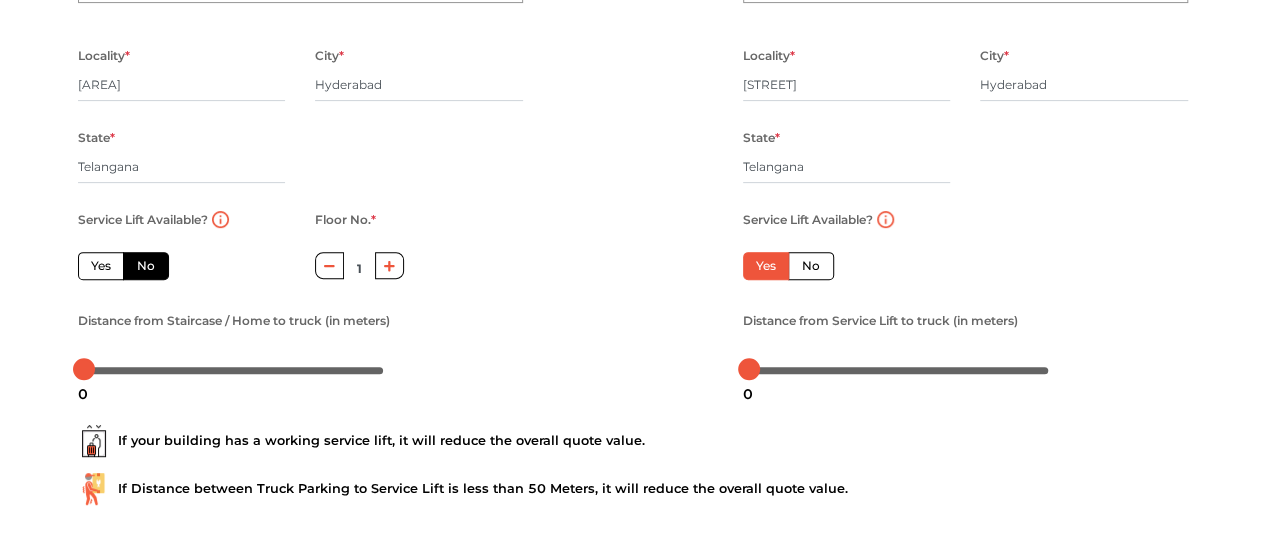 click at bounding box center (389, 265) 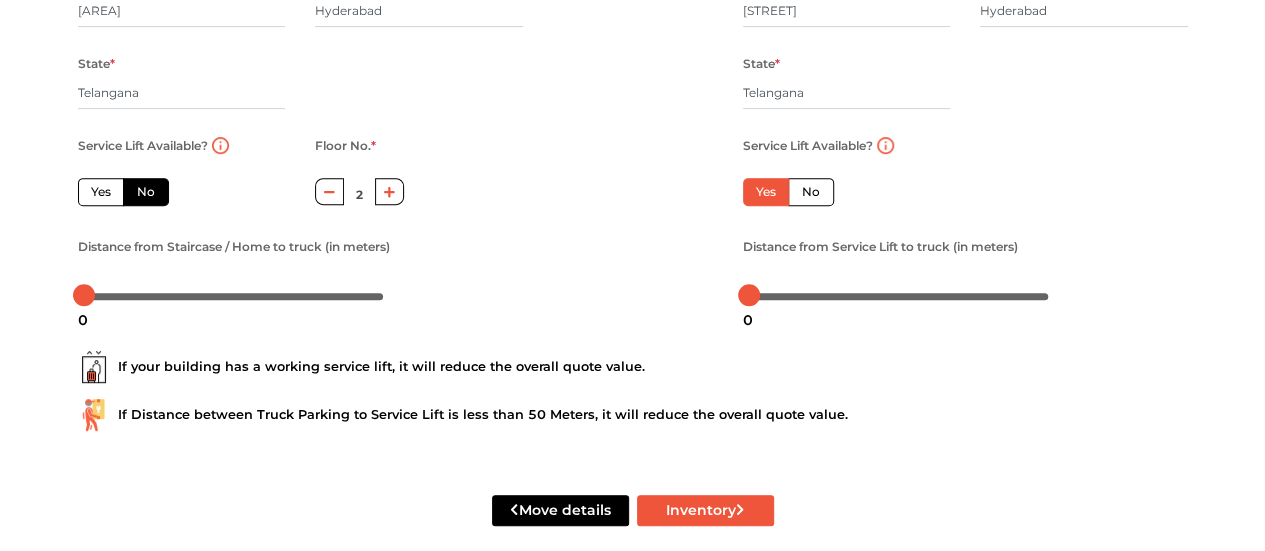 scroll, scrollTop: 394, scrollLeft: 0, axis: vertical 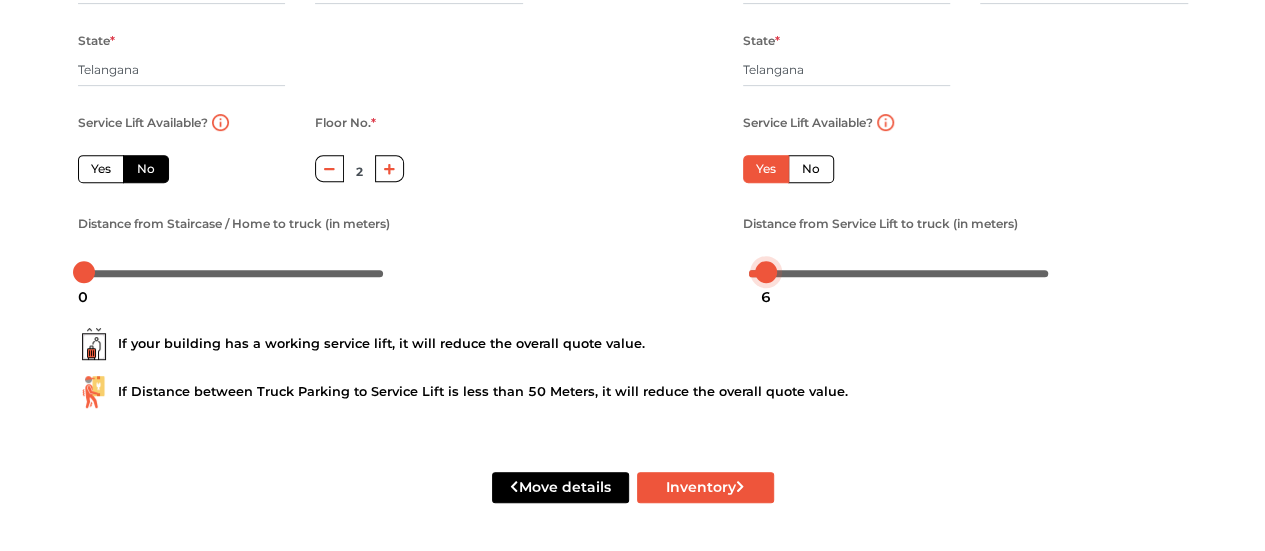 click at bounding box center (899, 272) 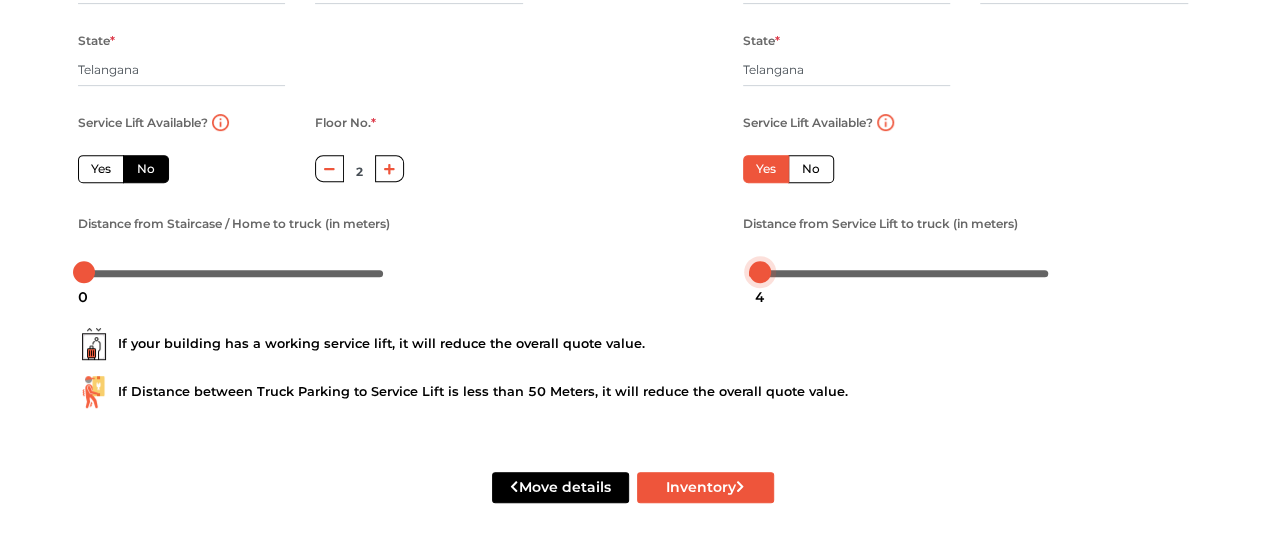 click at bounding box center (760, 272) 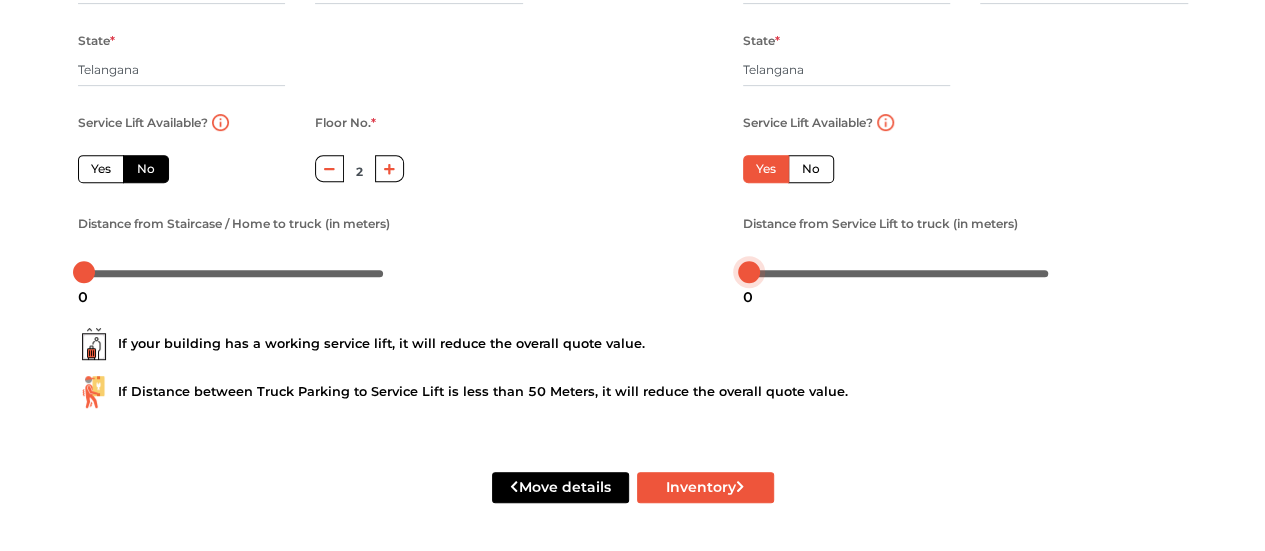 drag, startPoint x: 754, startPoint y: 275, endPoint x: 709, endPoint y: 281, distance: 45.39824 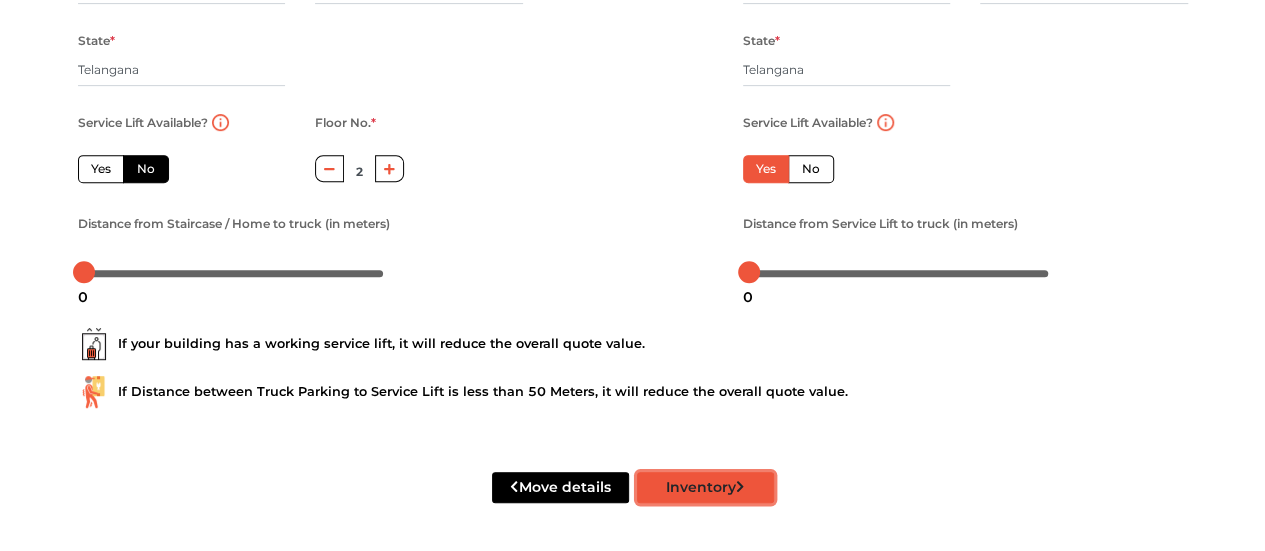 click on "Inventory" at bounding box center (705, 487) 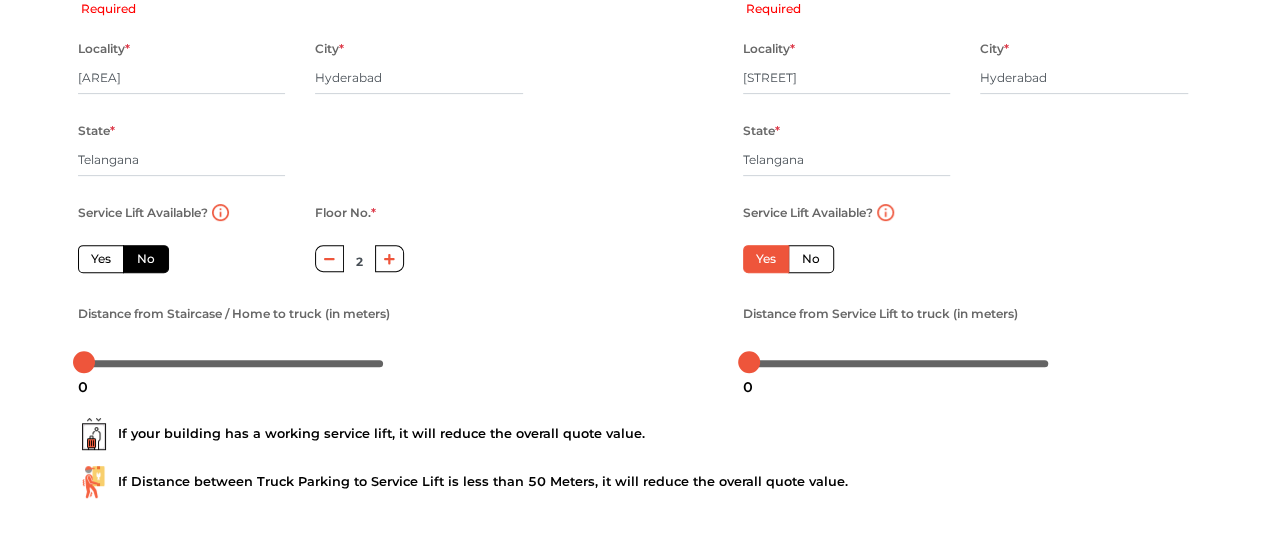 scroll, scrollTop: 394, scrollLeft: 0, axis: vertical 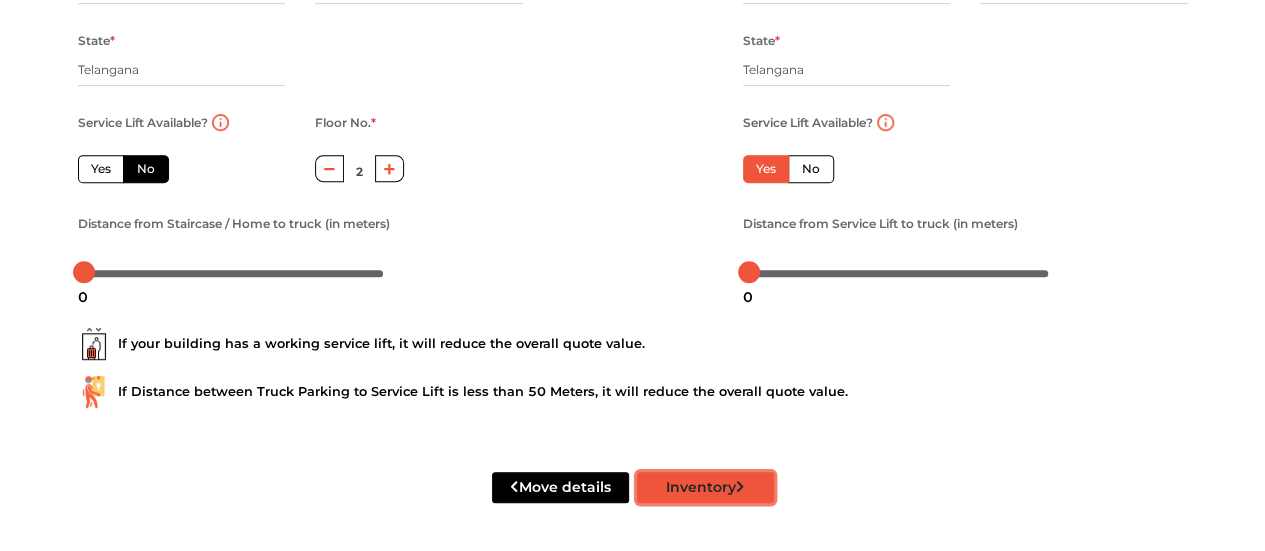 click on "Inventory" at bounding box center (705, 487) 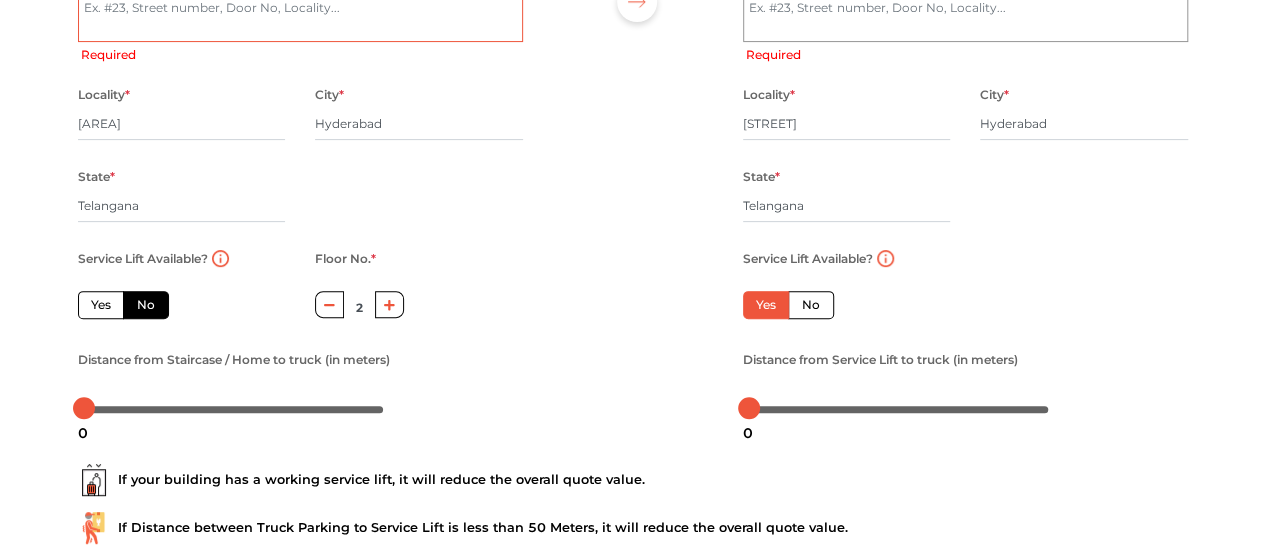scroll, scrollTop: 300, scrollLeft: 0, axis: vertical 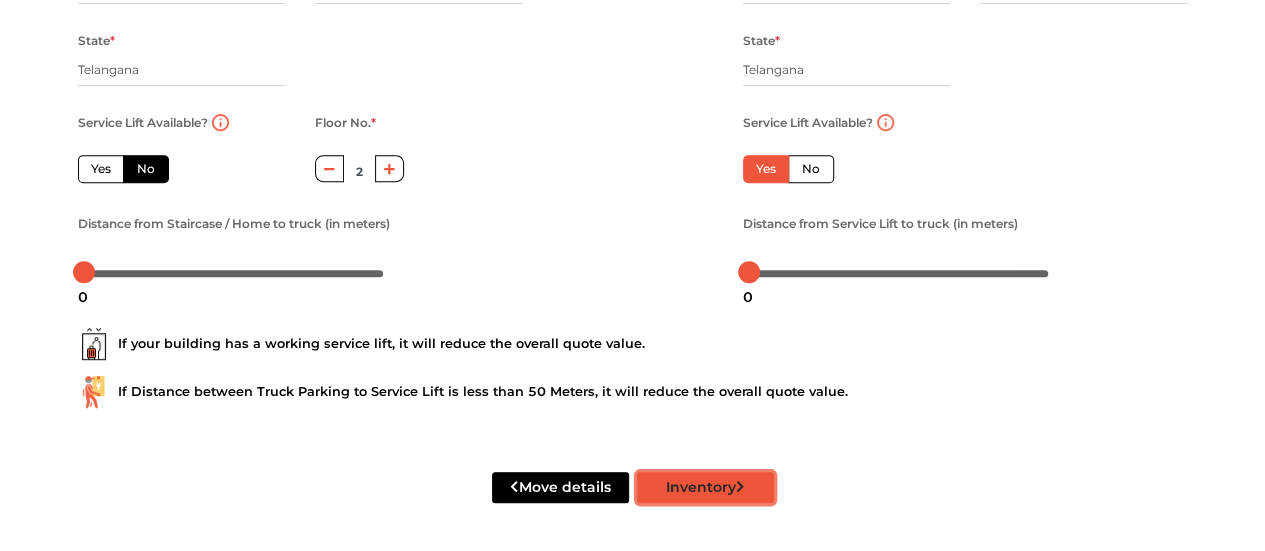 click on "Inventory" at bounding box center (705, 487) 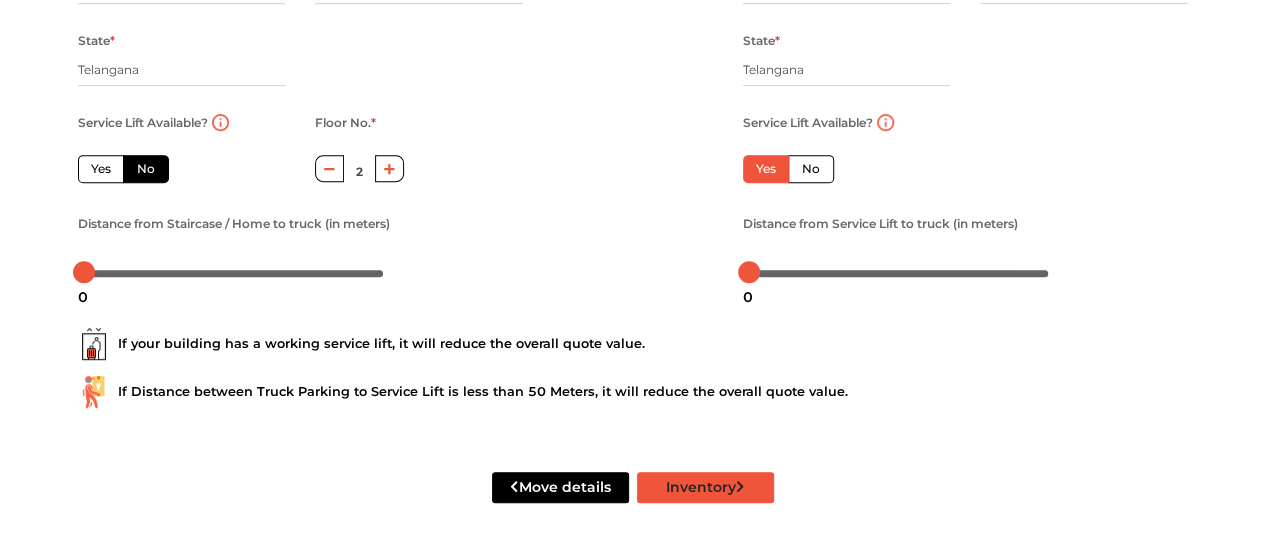 radio on "true" 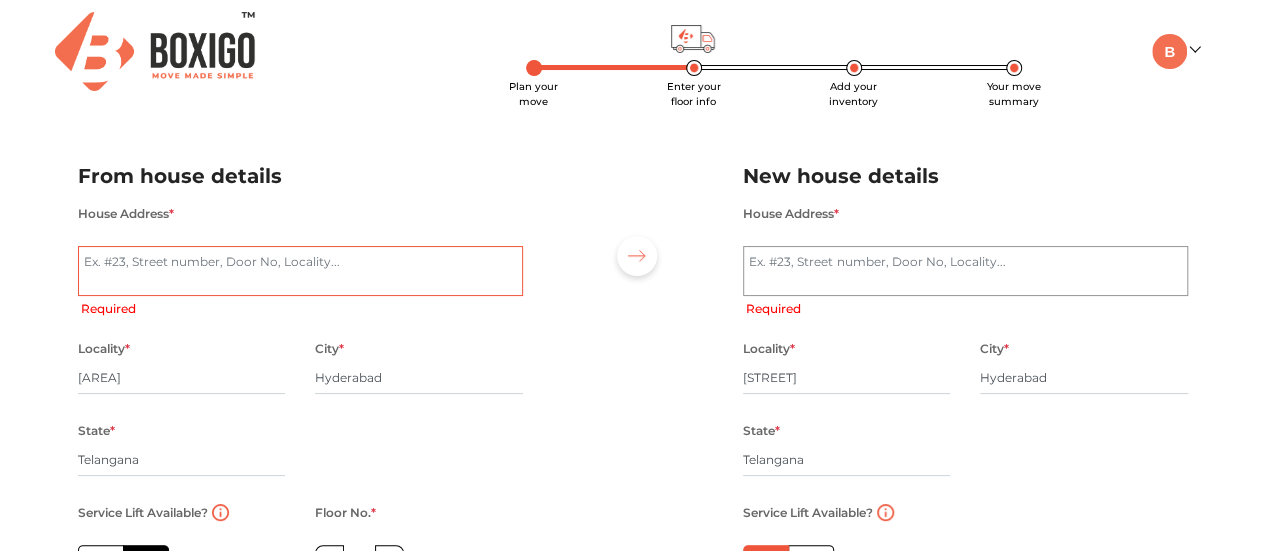 scroll, scrollTop: 0, scrollLeft: 0, axis: both 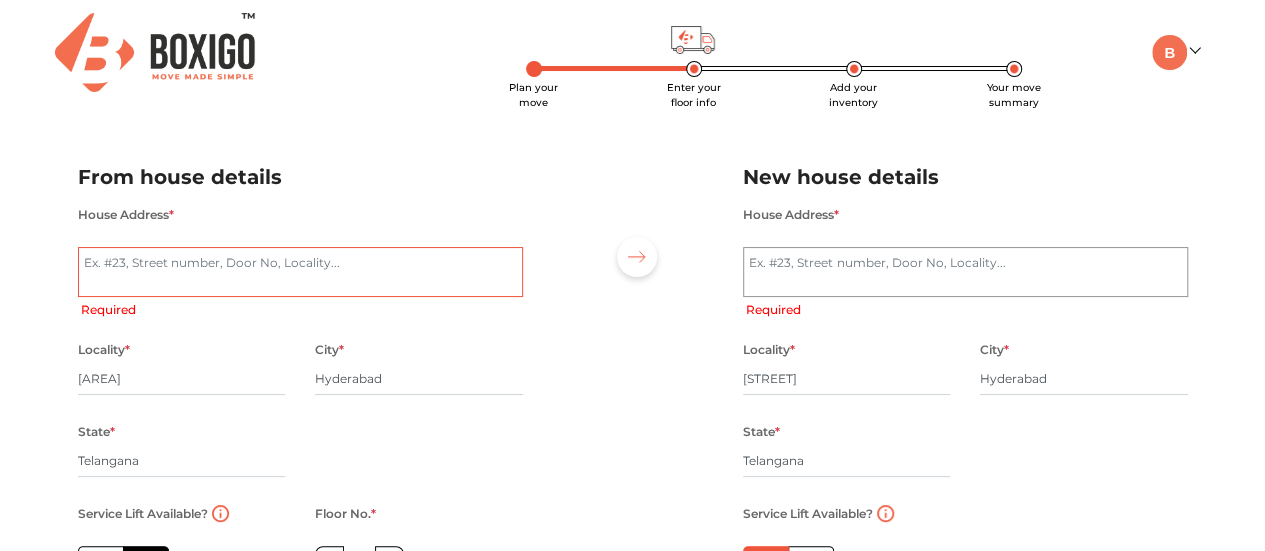 click on "House Address  *" at bounding box center (300, 272) 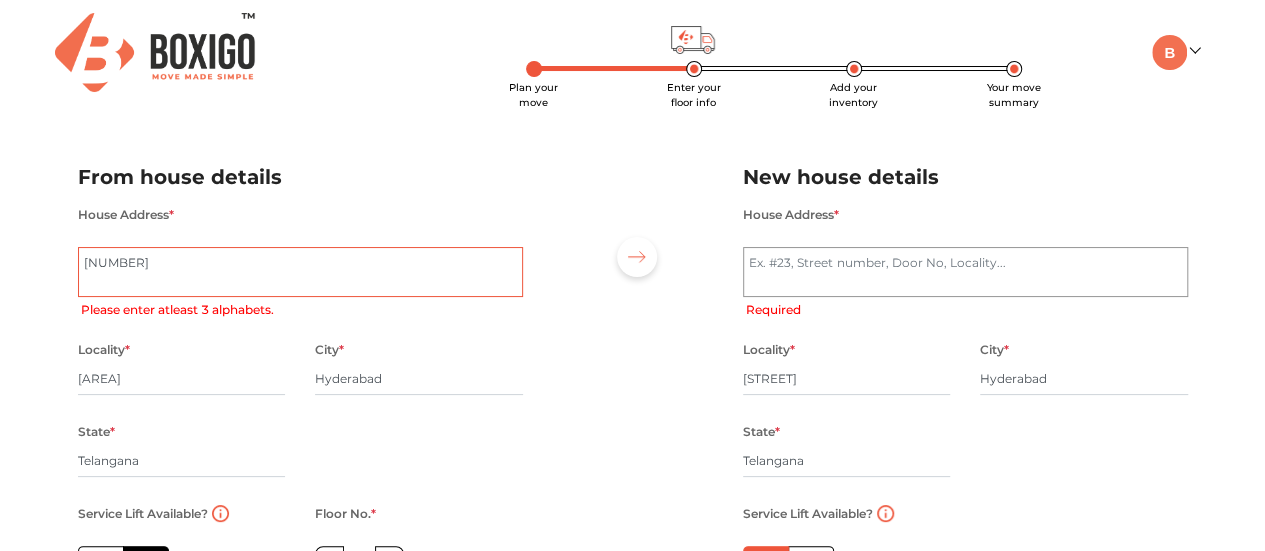 drag, startPoint x: 412, startPoint y: 282, endPoint x: 40, endPoint y: 221, distance: 376.96817 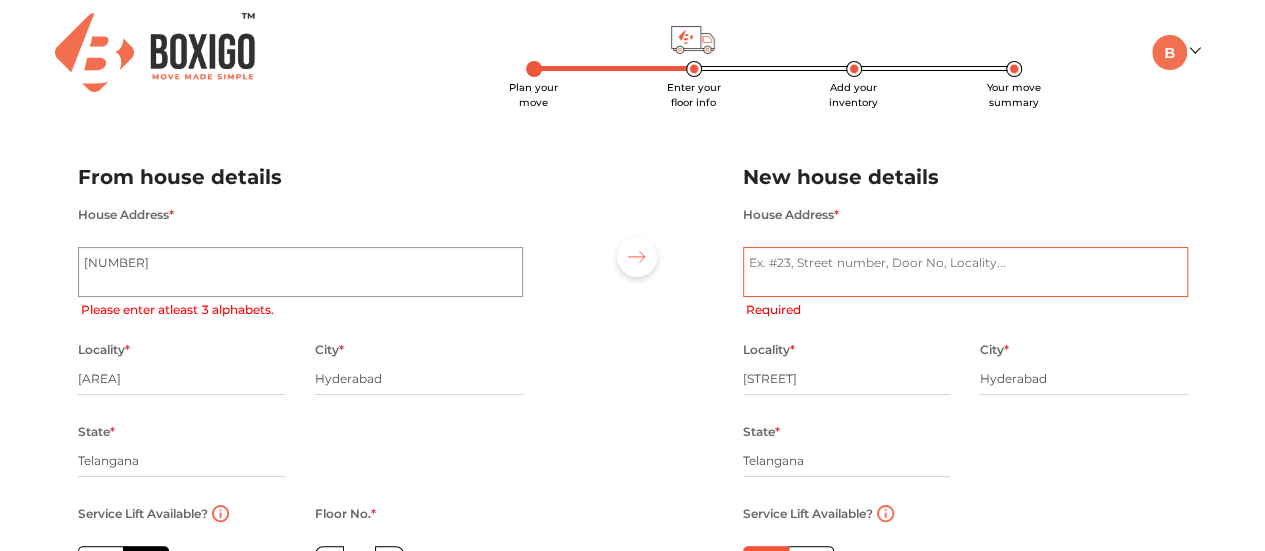 click on "House Address  *" at bounding box center (965, 272) 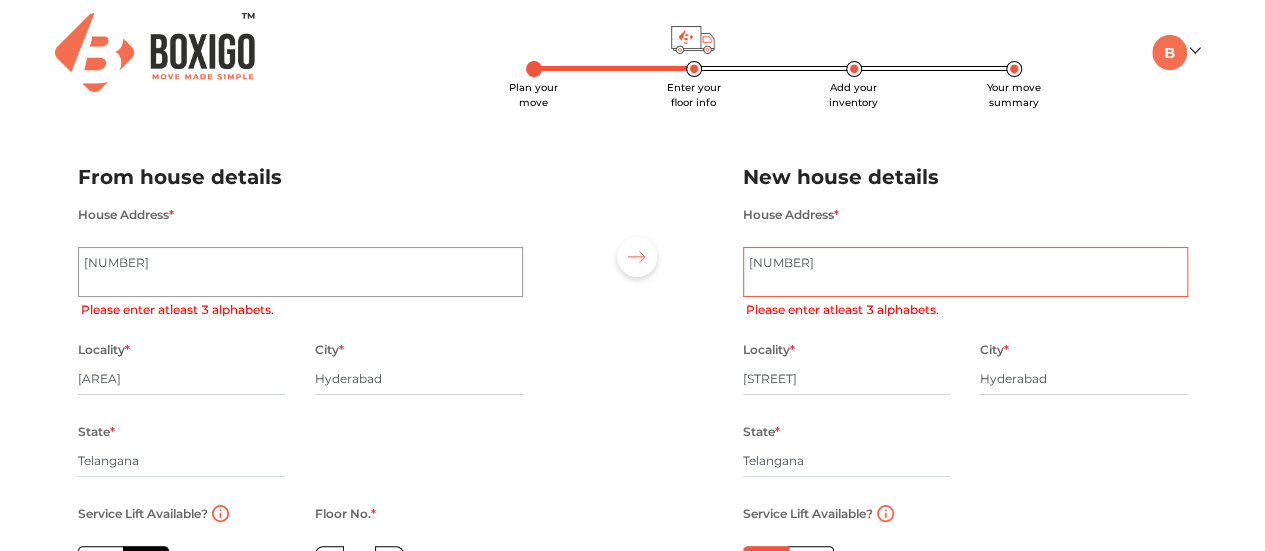 type on "202" 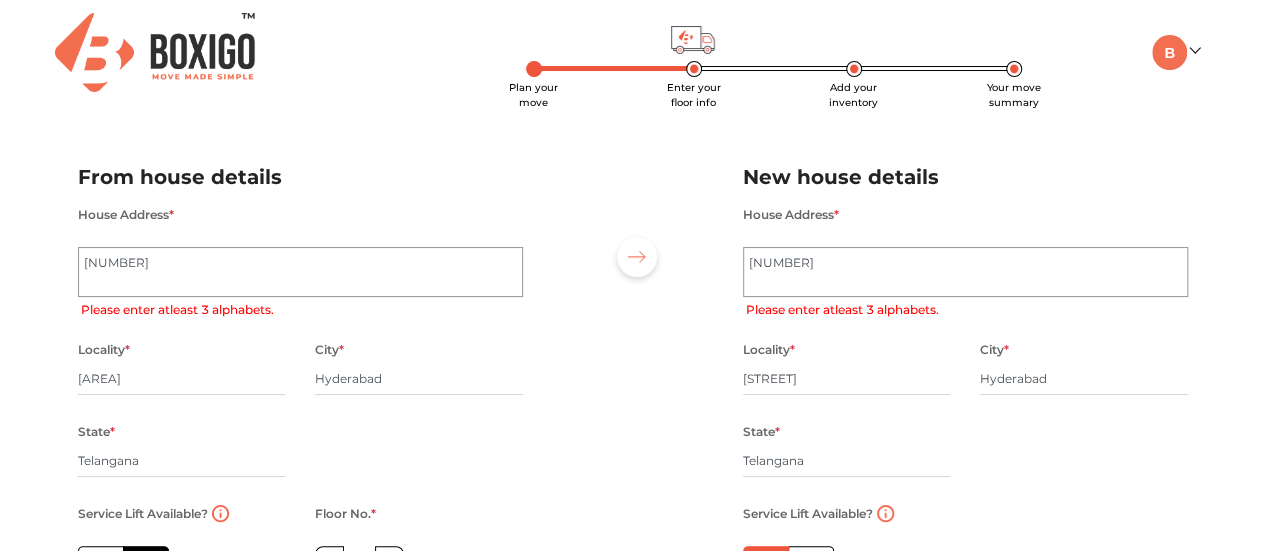 click on "House Address  * 202  Please enter atleast 3 alphabets." at bounding box center (965, 269) 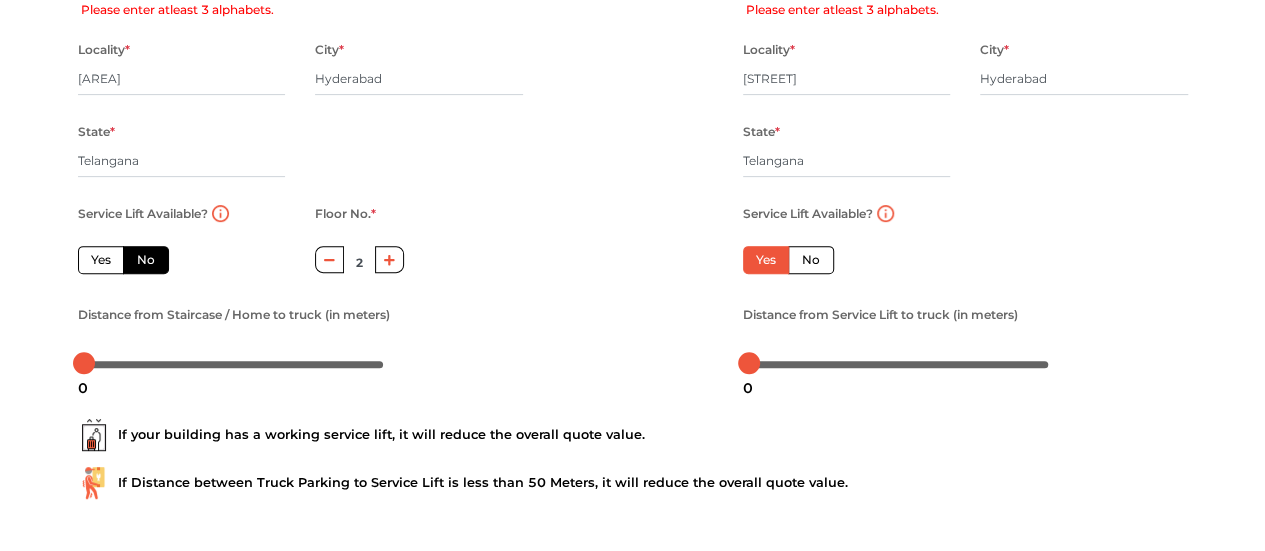 scroll, scrollTop: 394, scrollLeft: 0, axis: vertical 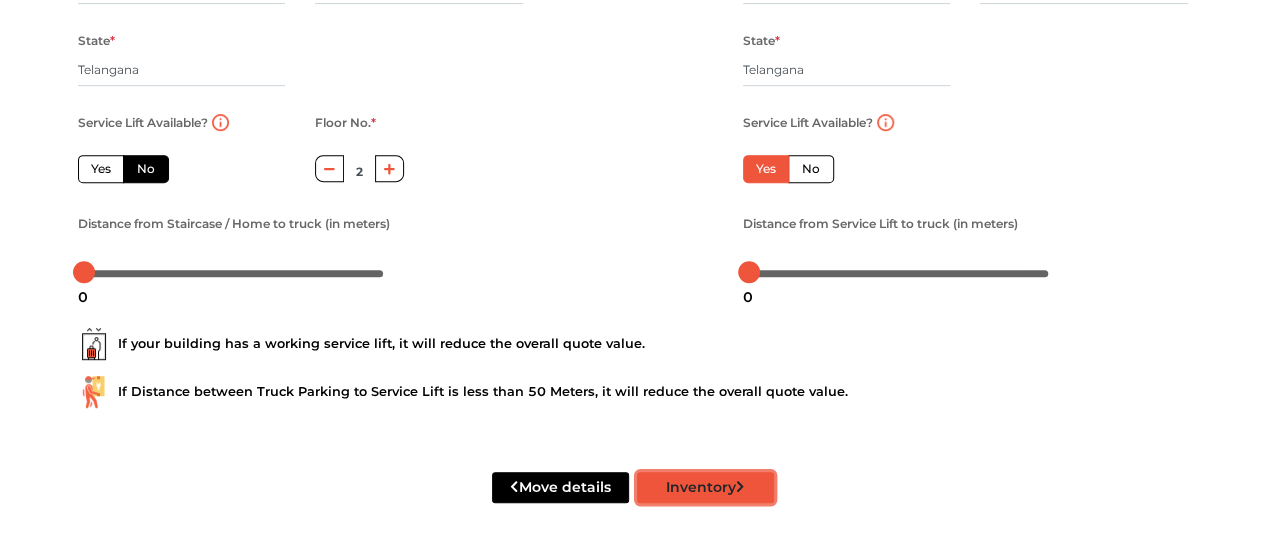 click on "Inventory" at bounding box center [705, 487] 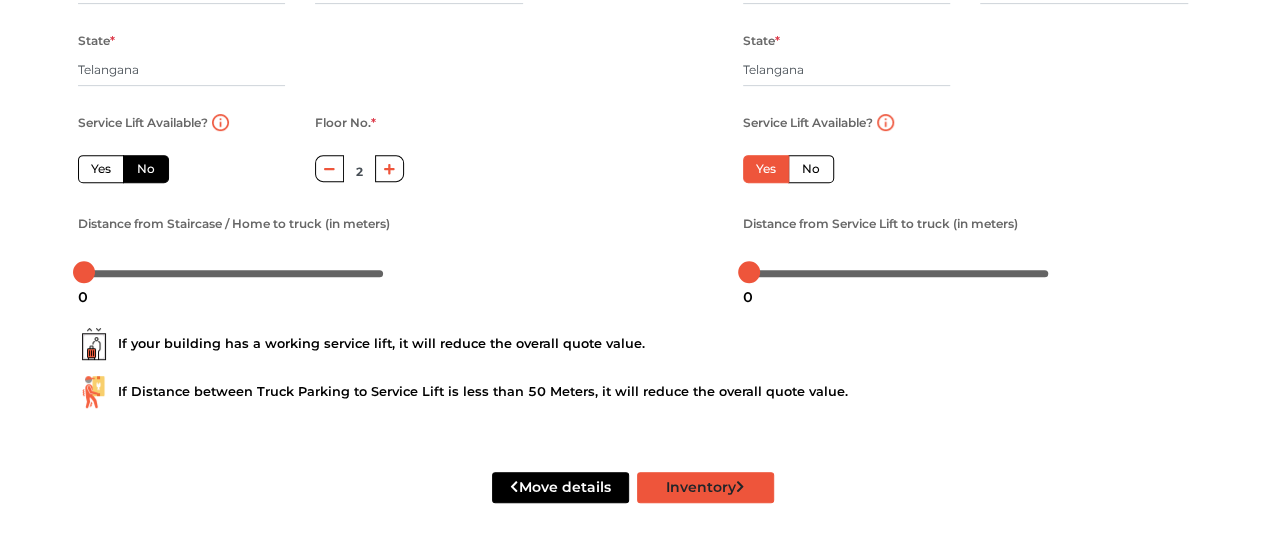 radio on "true" 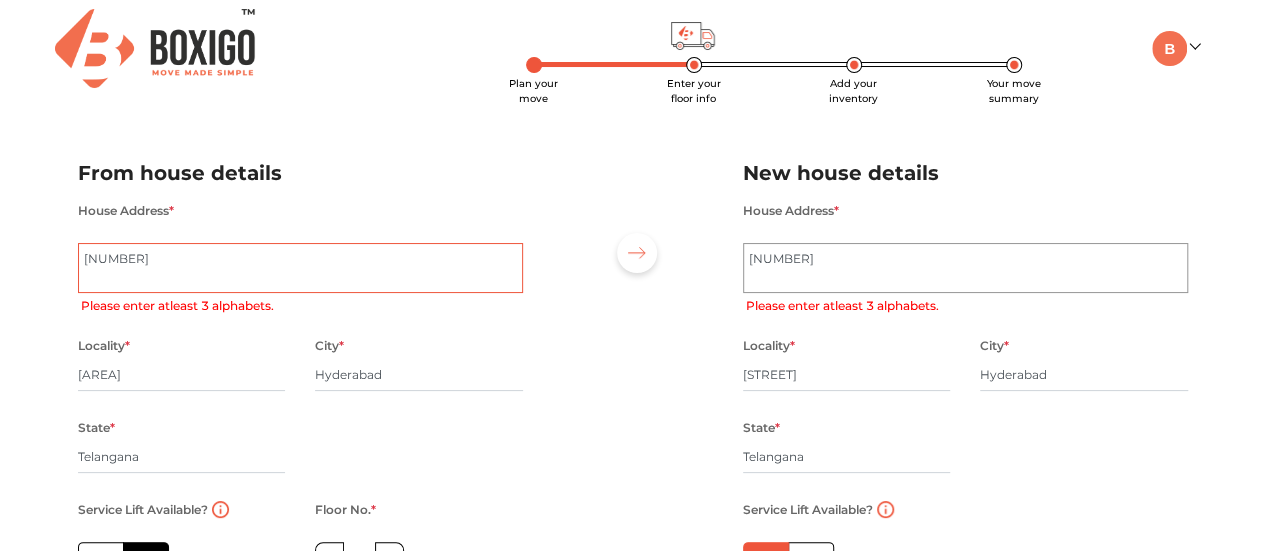 scroll, scrollTop: 0, scrollLeft: 0, axis: both 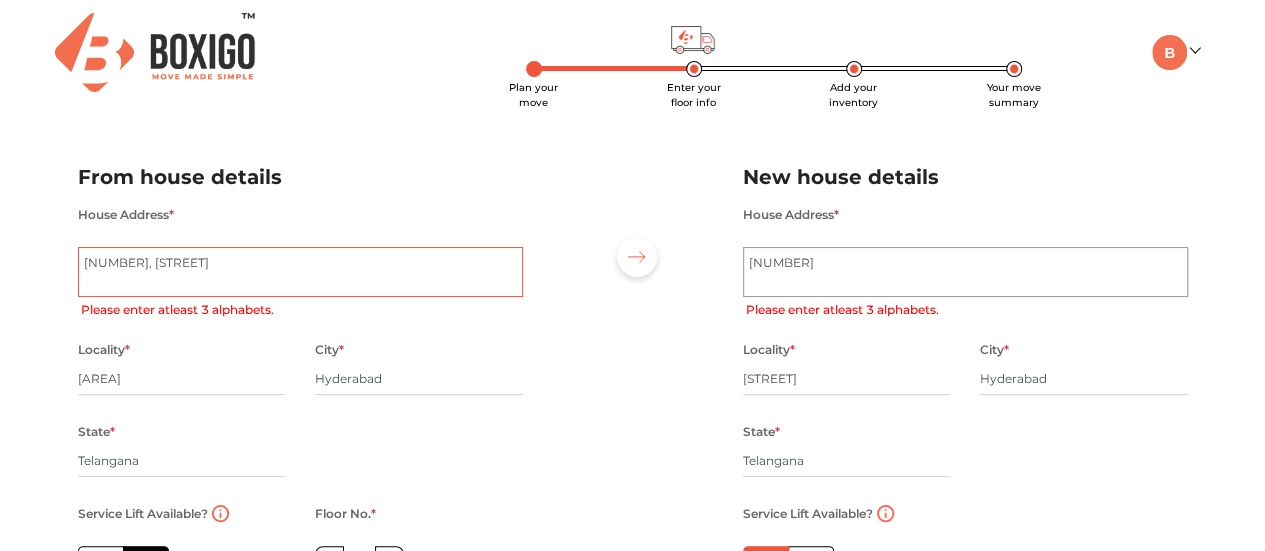 type on "2a, sr" 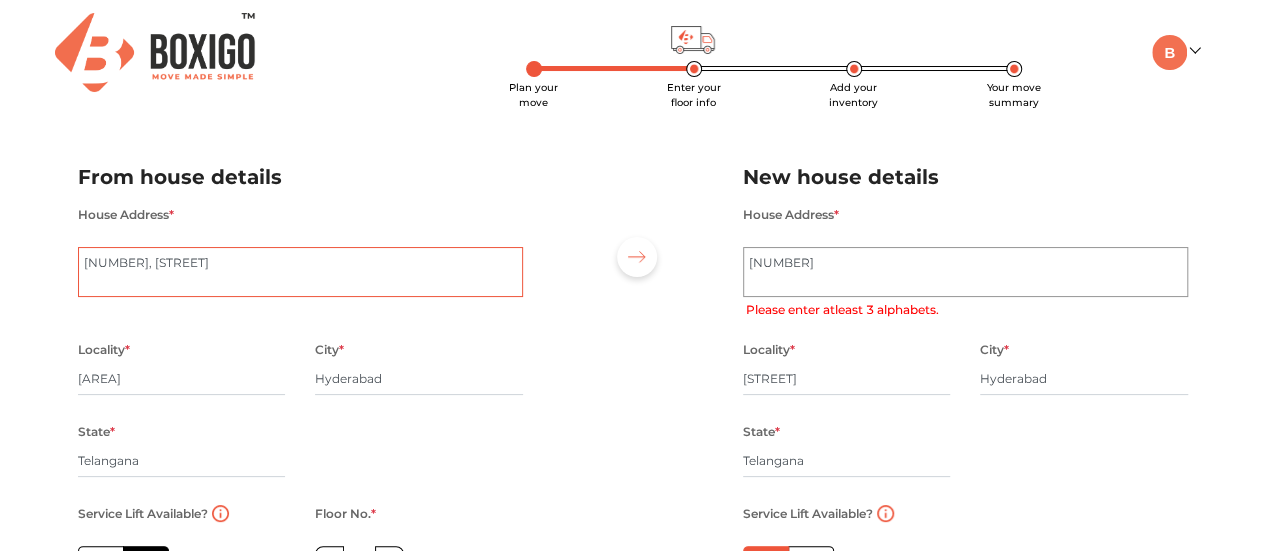 type on "2a, srinagar" 